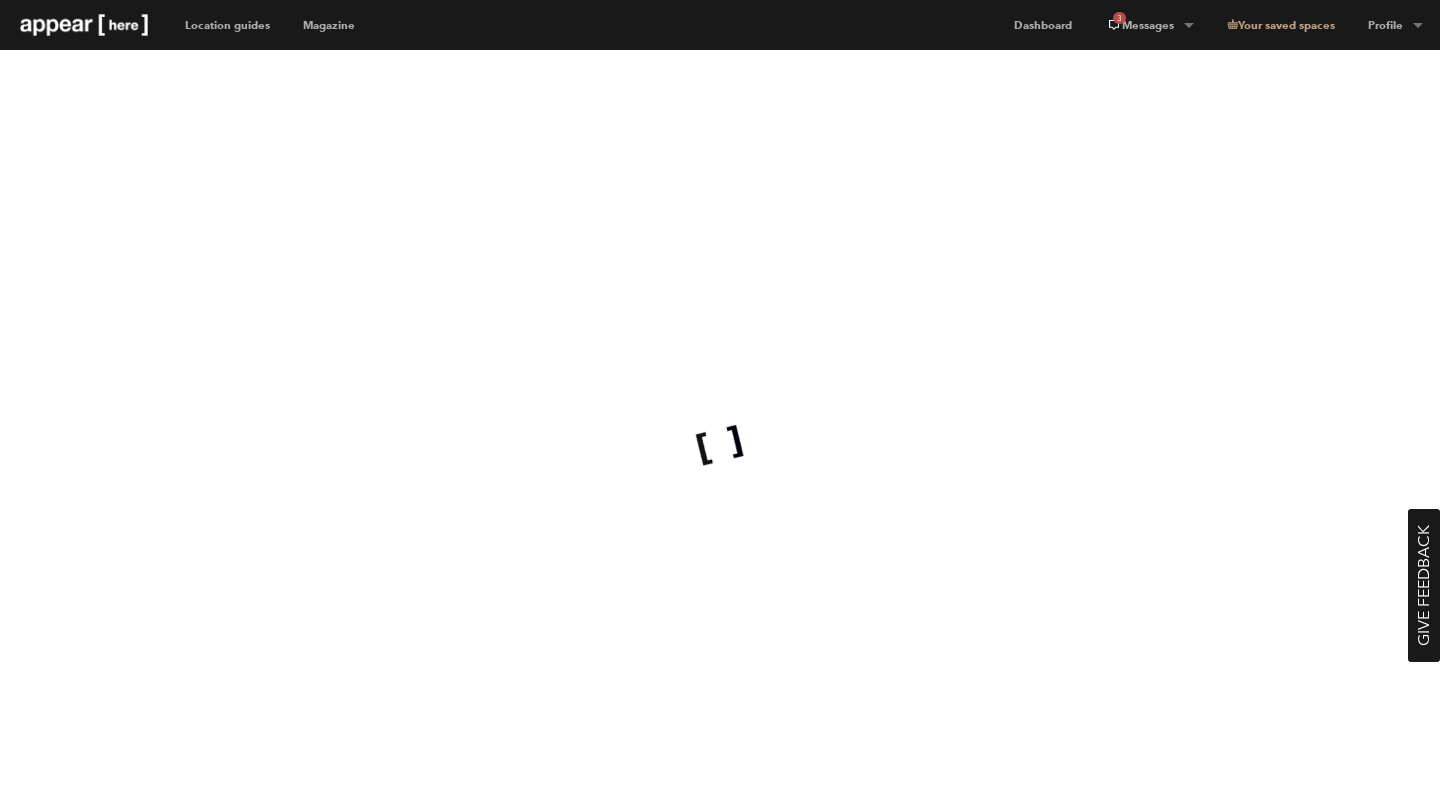 scroll, scrollTop: 0, scrollLeft: 0, axis: both 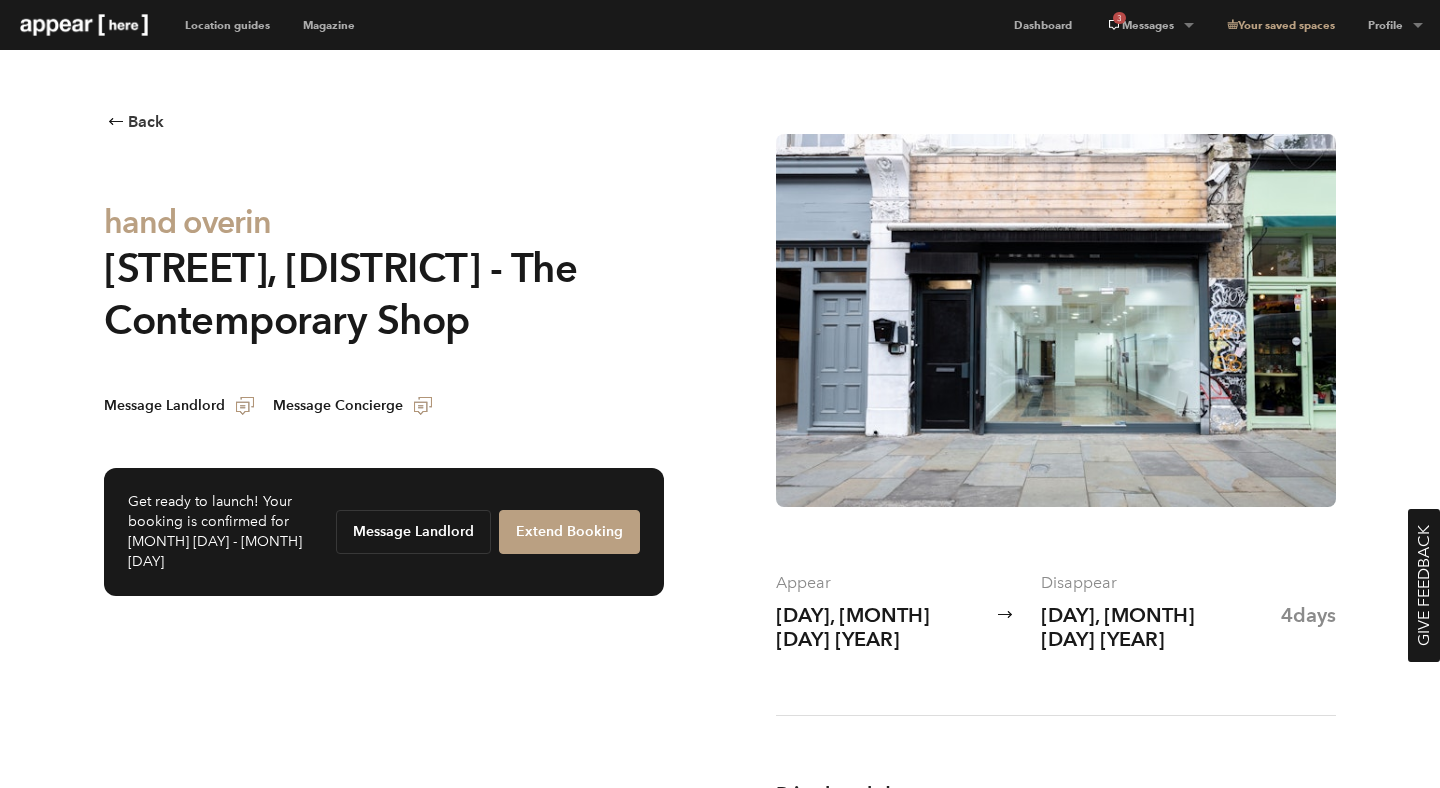 click at bounding box center [1056, 320] 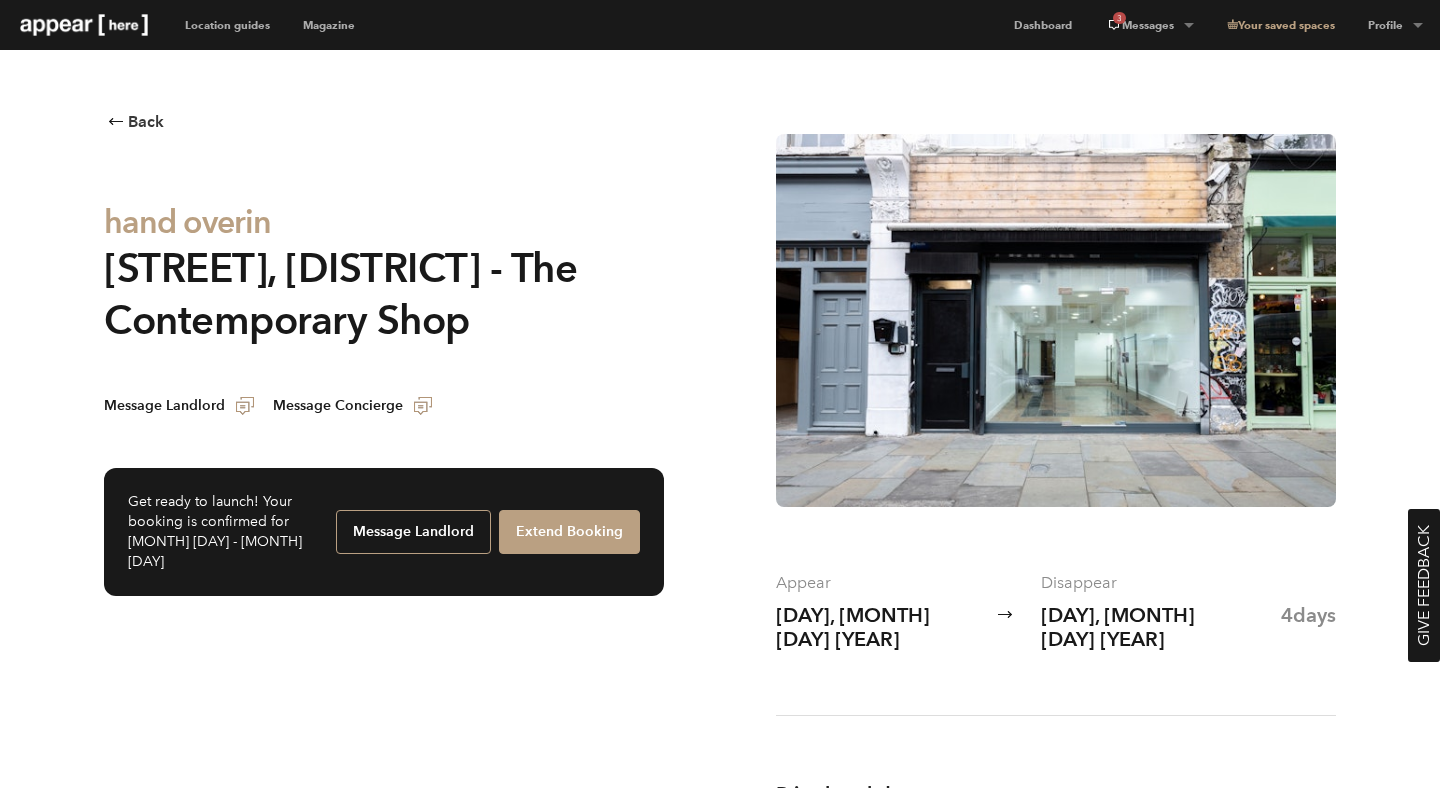 click on "Message Landlord" at bounding box center [413, 532] 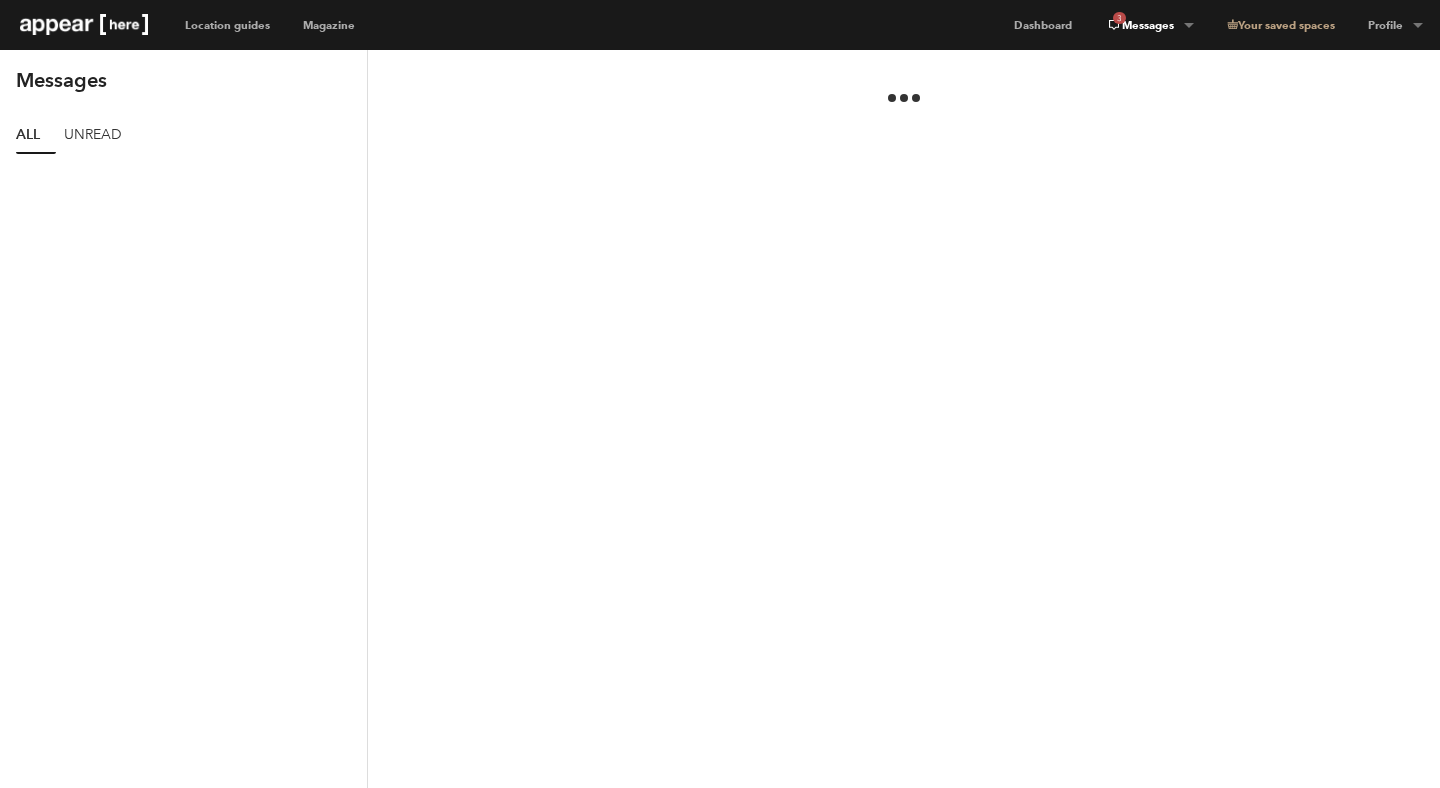 scroll, scrollTop: 0, scrollLeft: 0, axis: both 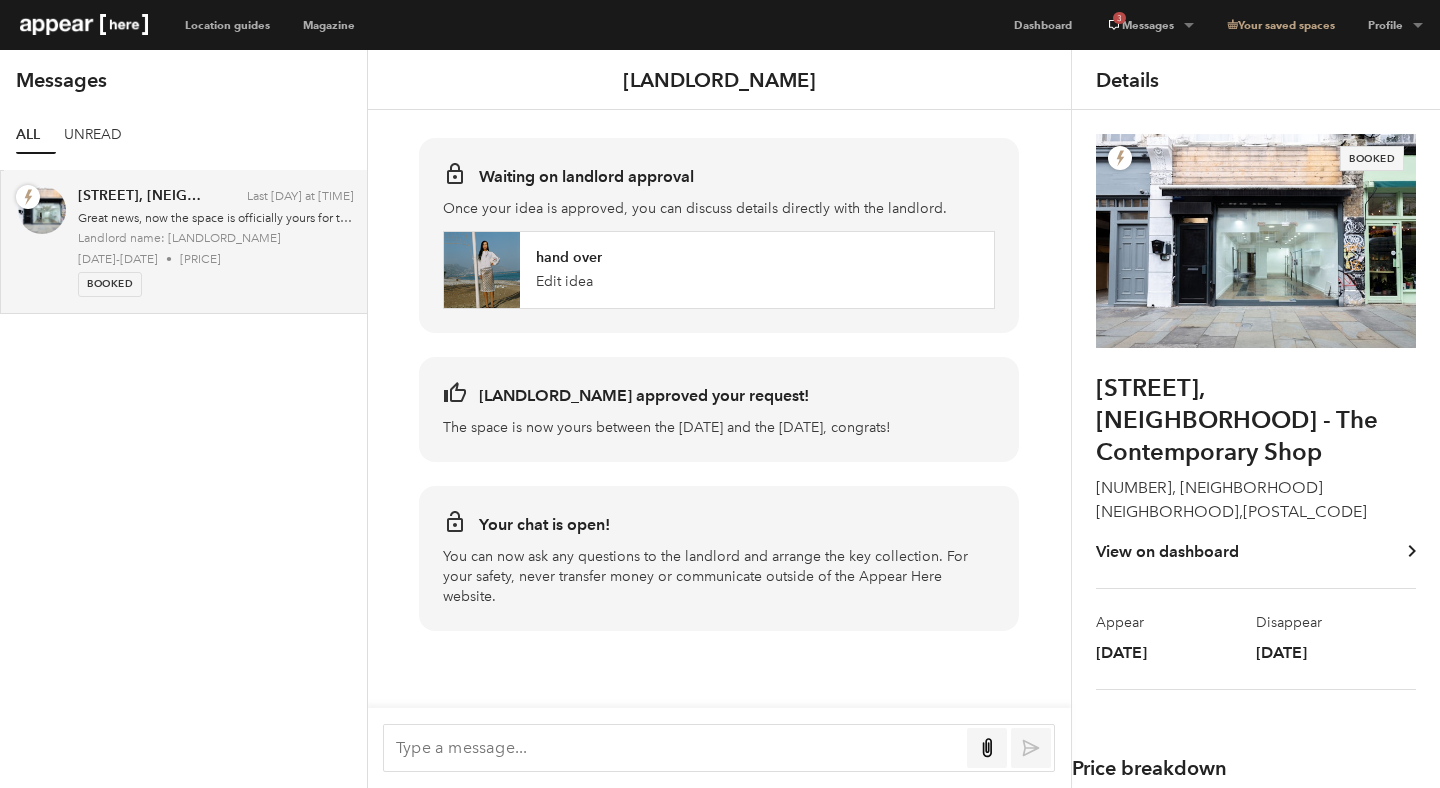 click on "Booked" at bounding box center [216, 284] 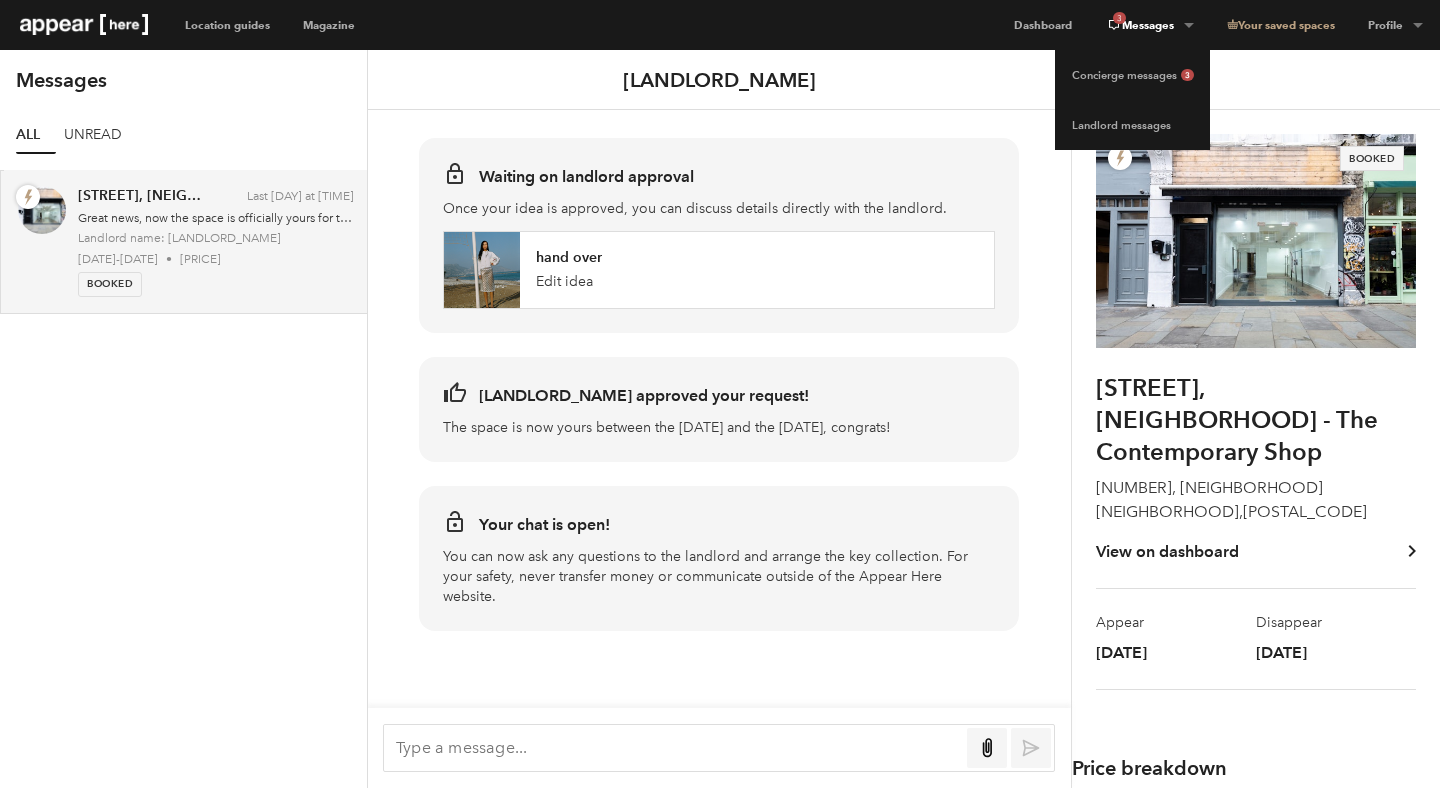 click on "3
Messages" at bounding box center [1149, 25] 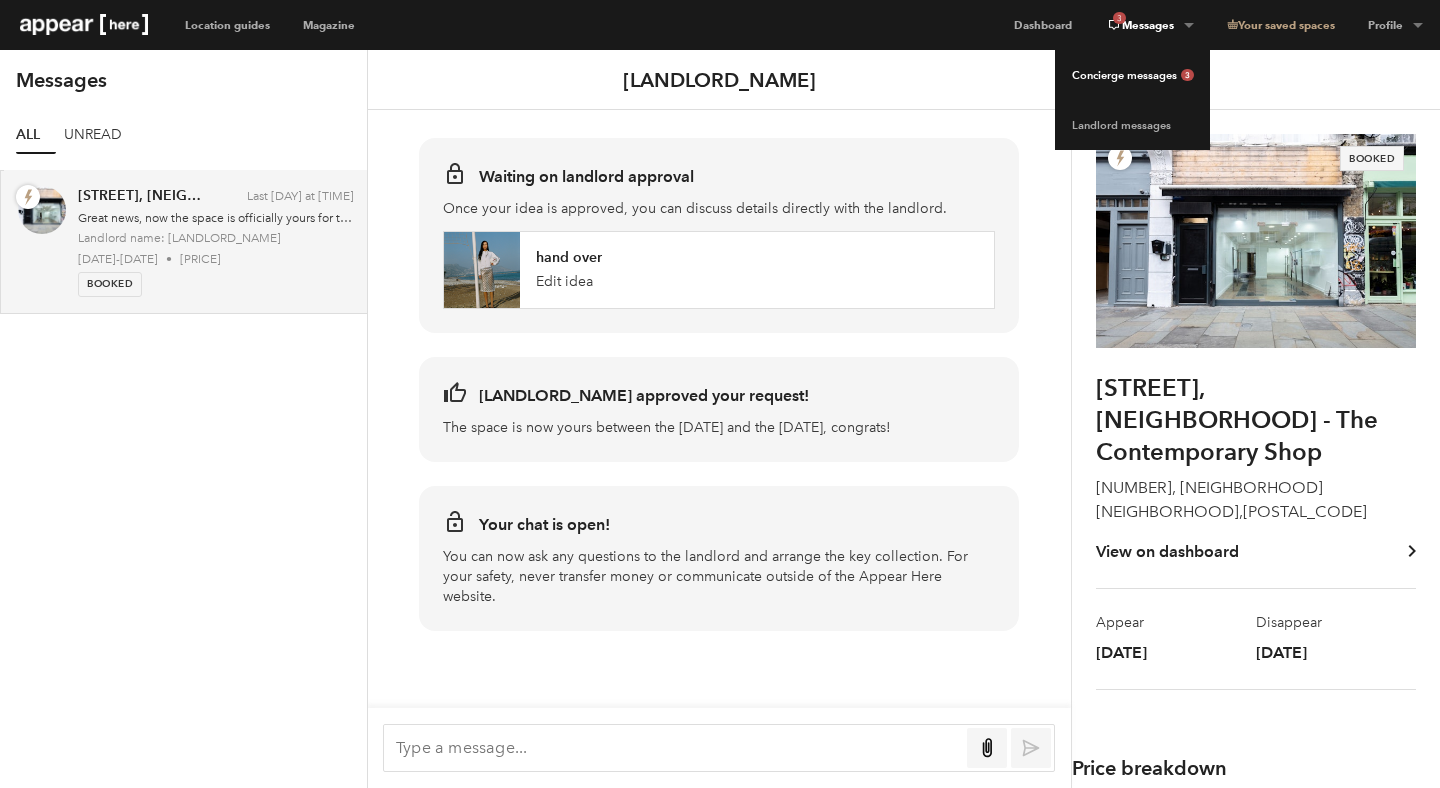 click on "Concierge messages
3" at bounding box center (1132, 75) 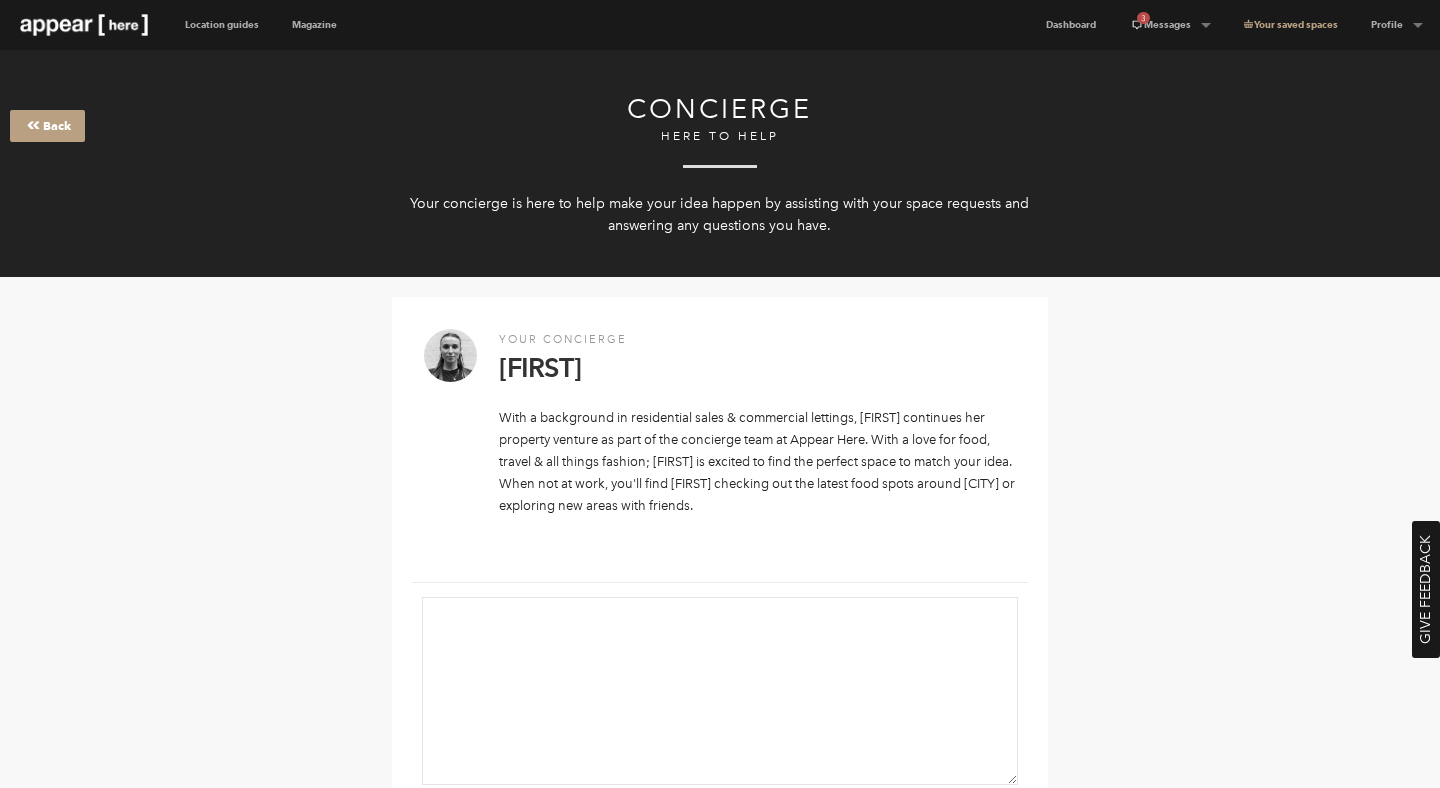 scroll, scrollTop: 0, scrollLeft: 0, axis: both 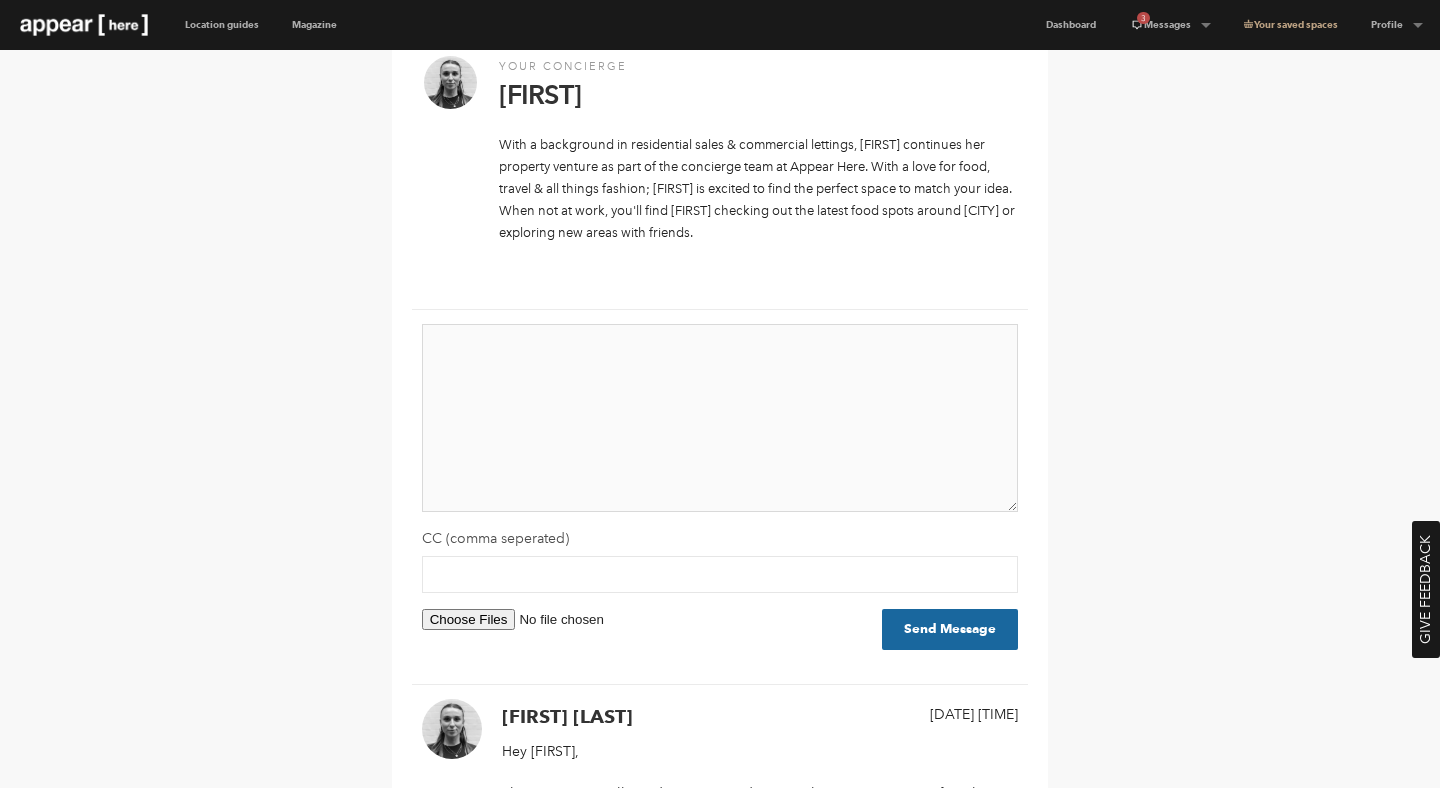 click at bounding box center [720, 418] 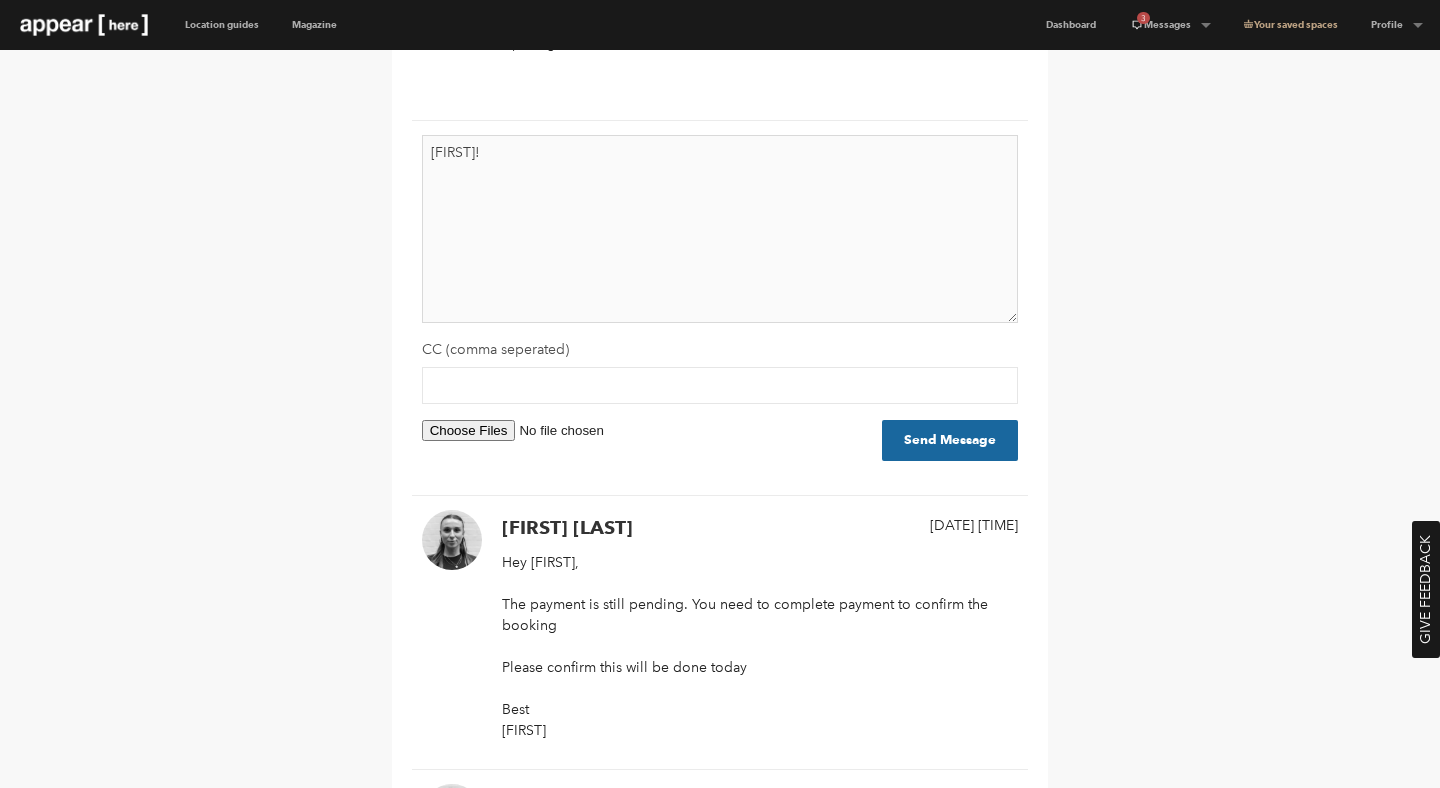 scroll, scrollTop: 469, scrollLeft: 0, axis: vertical 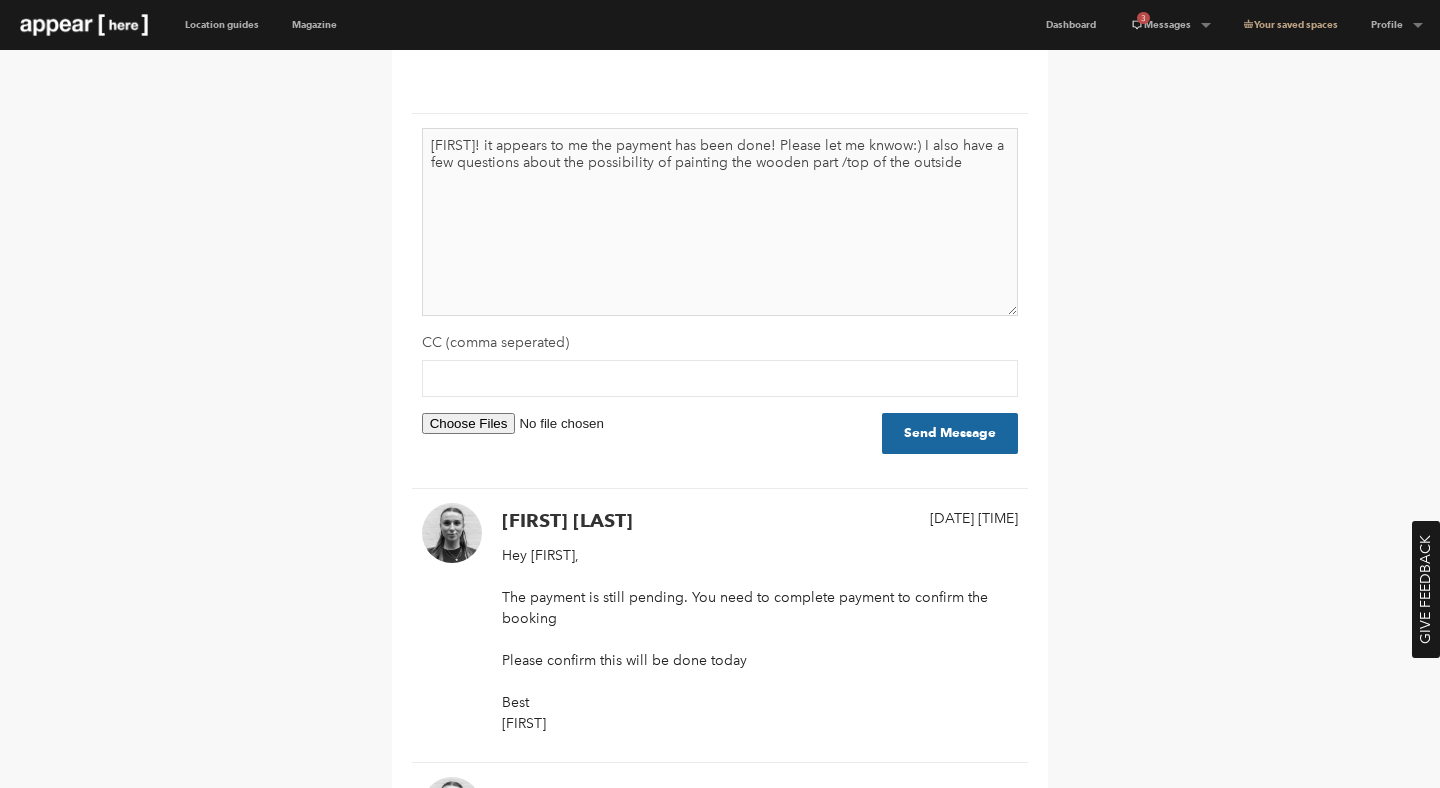 drag, startPoint x: 945, startPoint y: 164, endPoint x: 811, endPoint y: 164, distance: 134 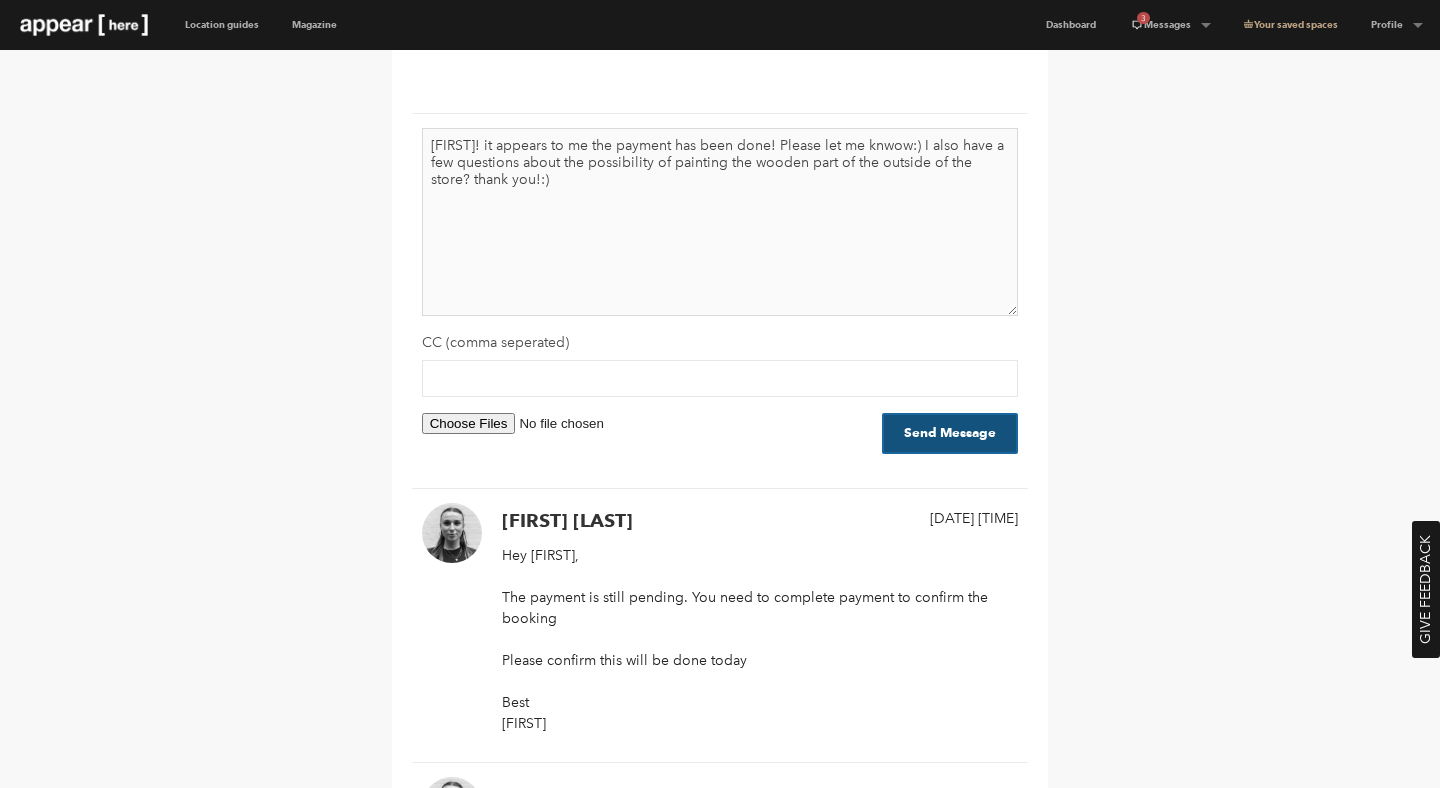 type on "[FIRST]! it appears to me the payment has been done! Please let me knwow:) I also have a few questions about the possibility of painting the wooden part of the outside of the store? thank you!:)" 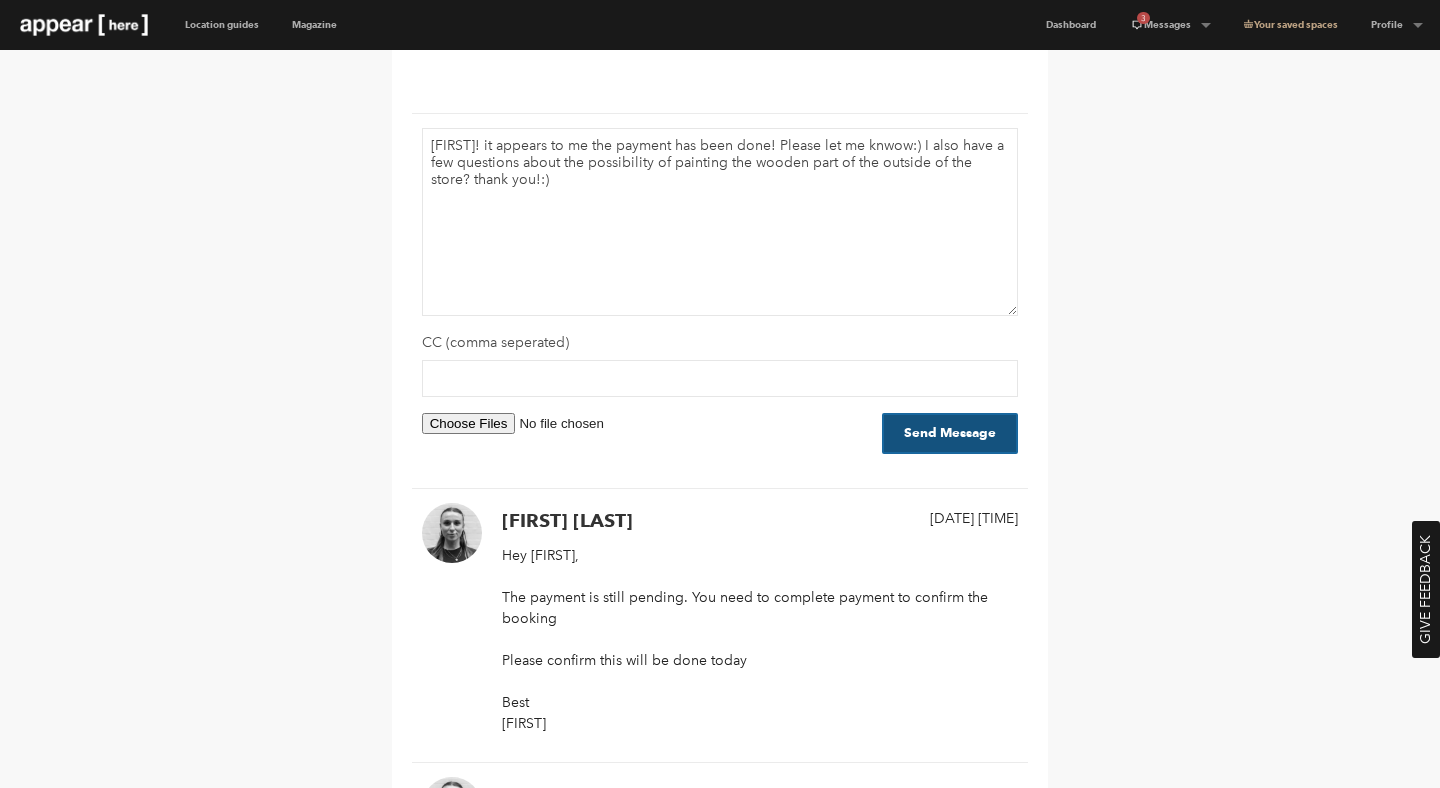 click on "Send Message" at bounding box center (950, 433) 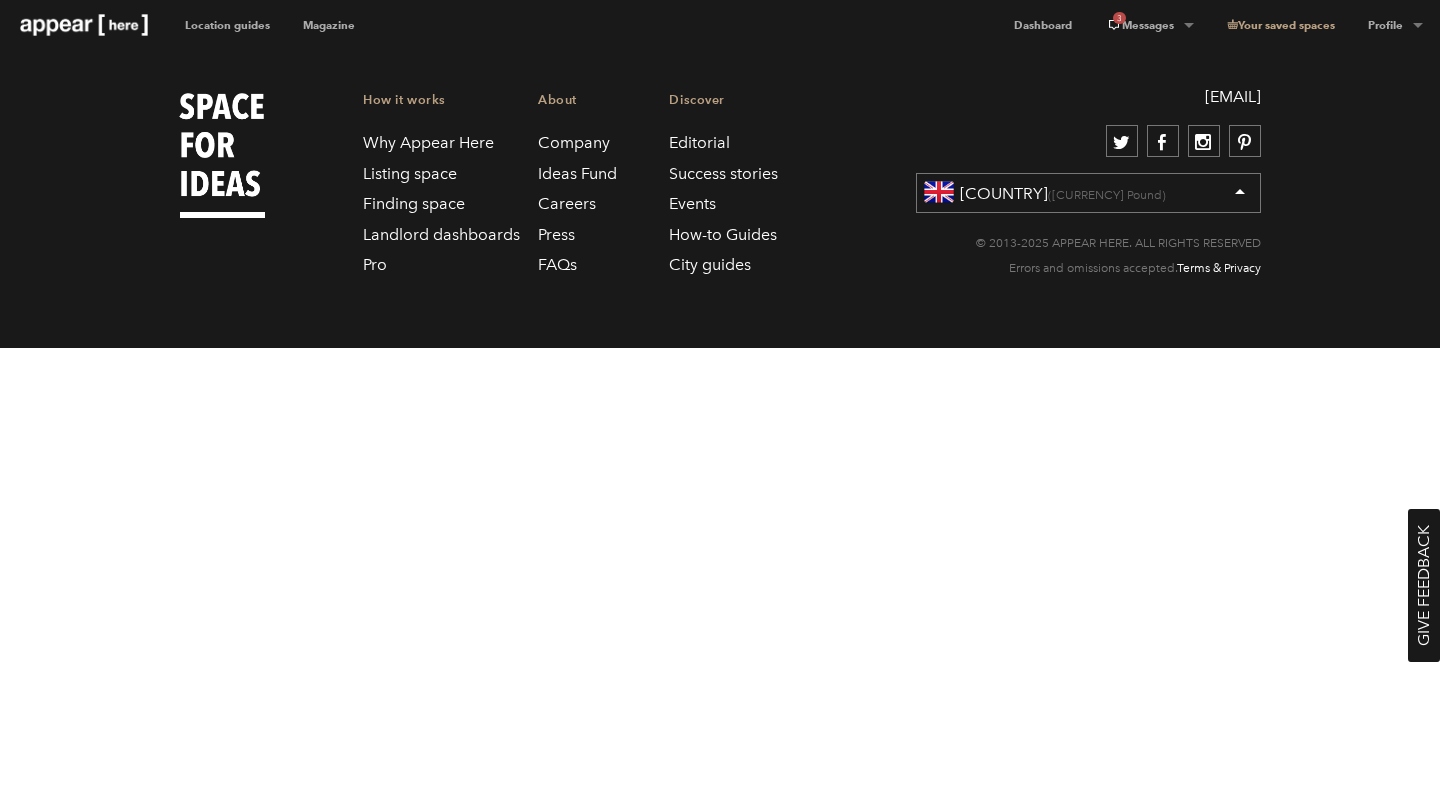 scroll, scrollTop: 0, scrollLeft: 0, axis: both 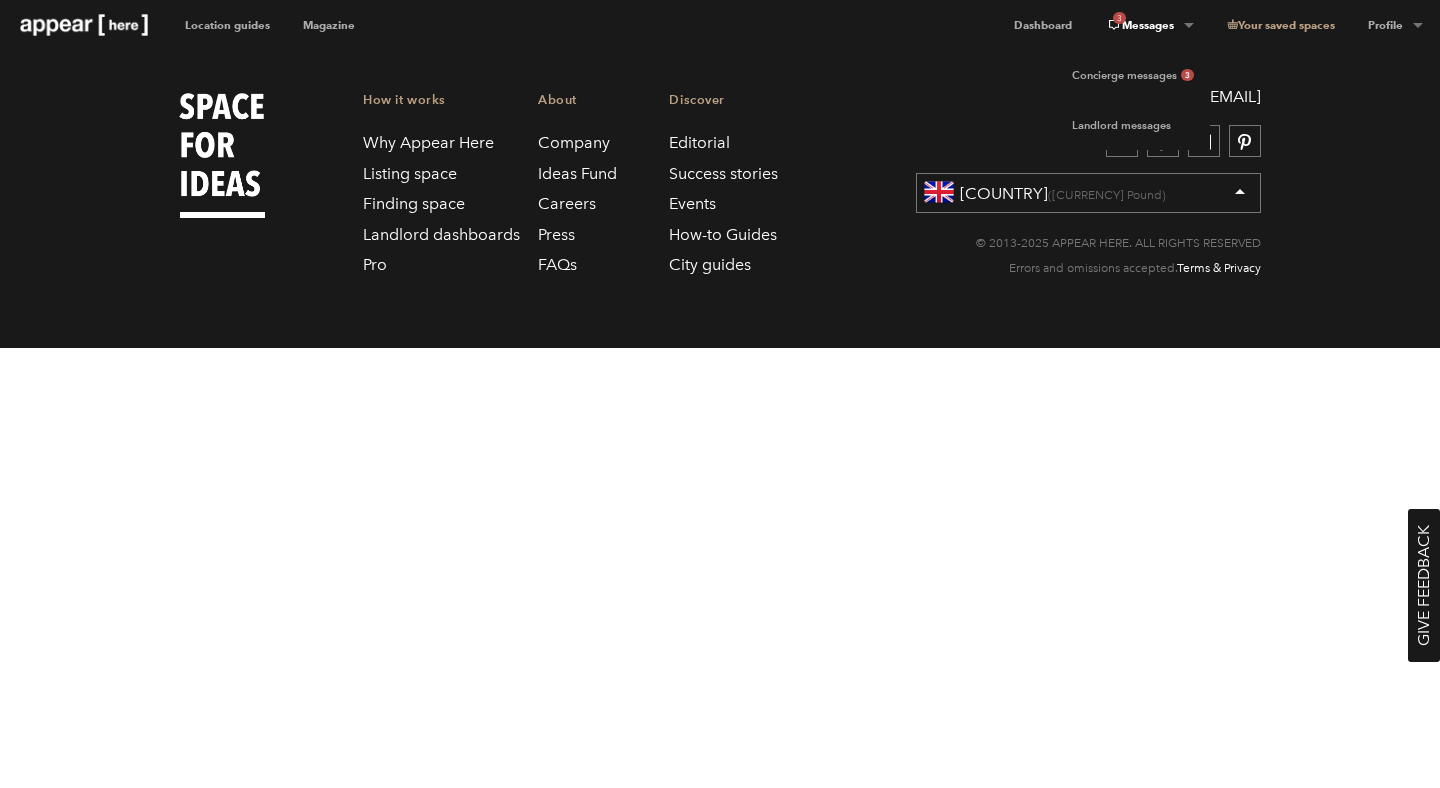 click on "[NUMBER]
Messages" at bounding box center [1149, 25] 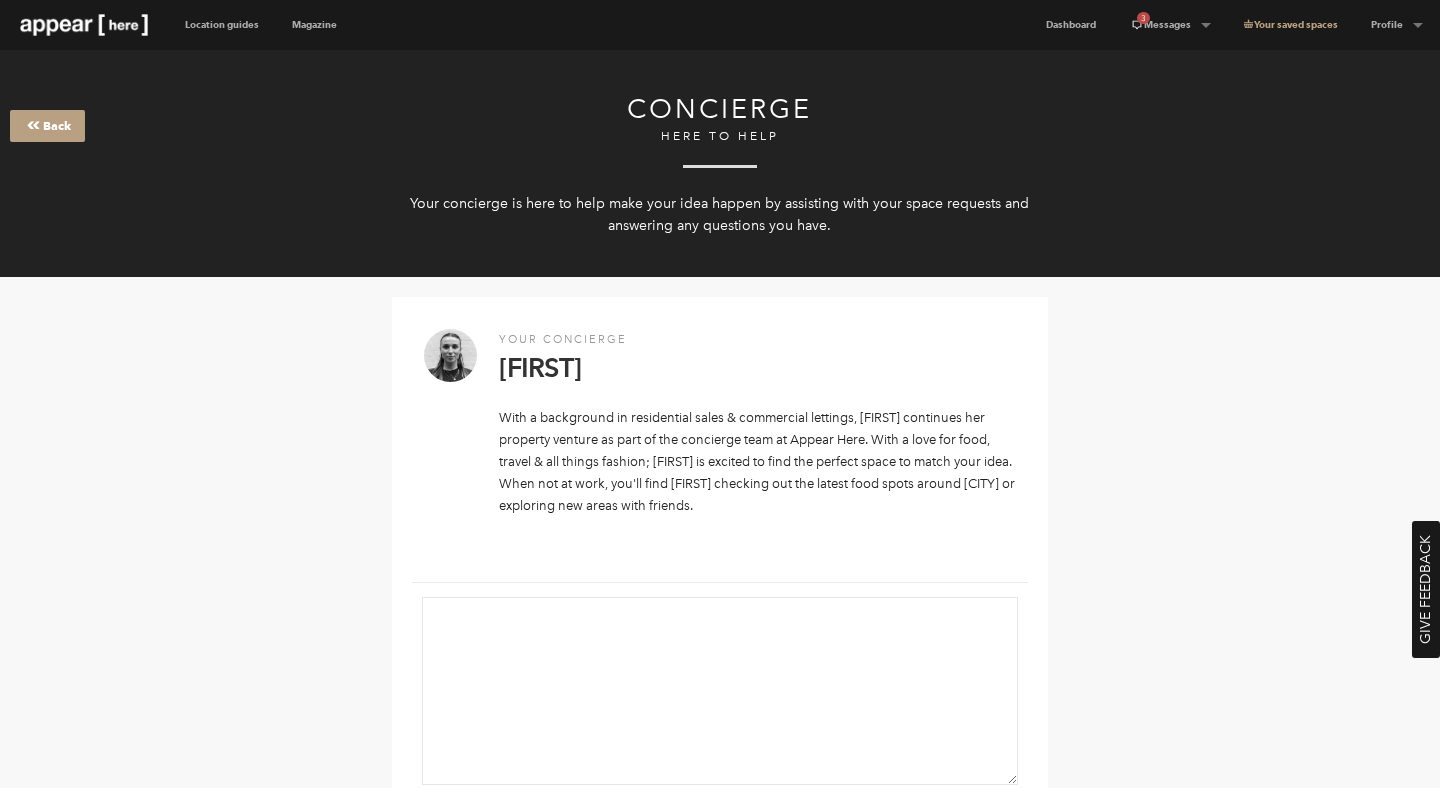 scroll, scrollTop: 0, scrollLeft: 0, axis: both 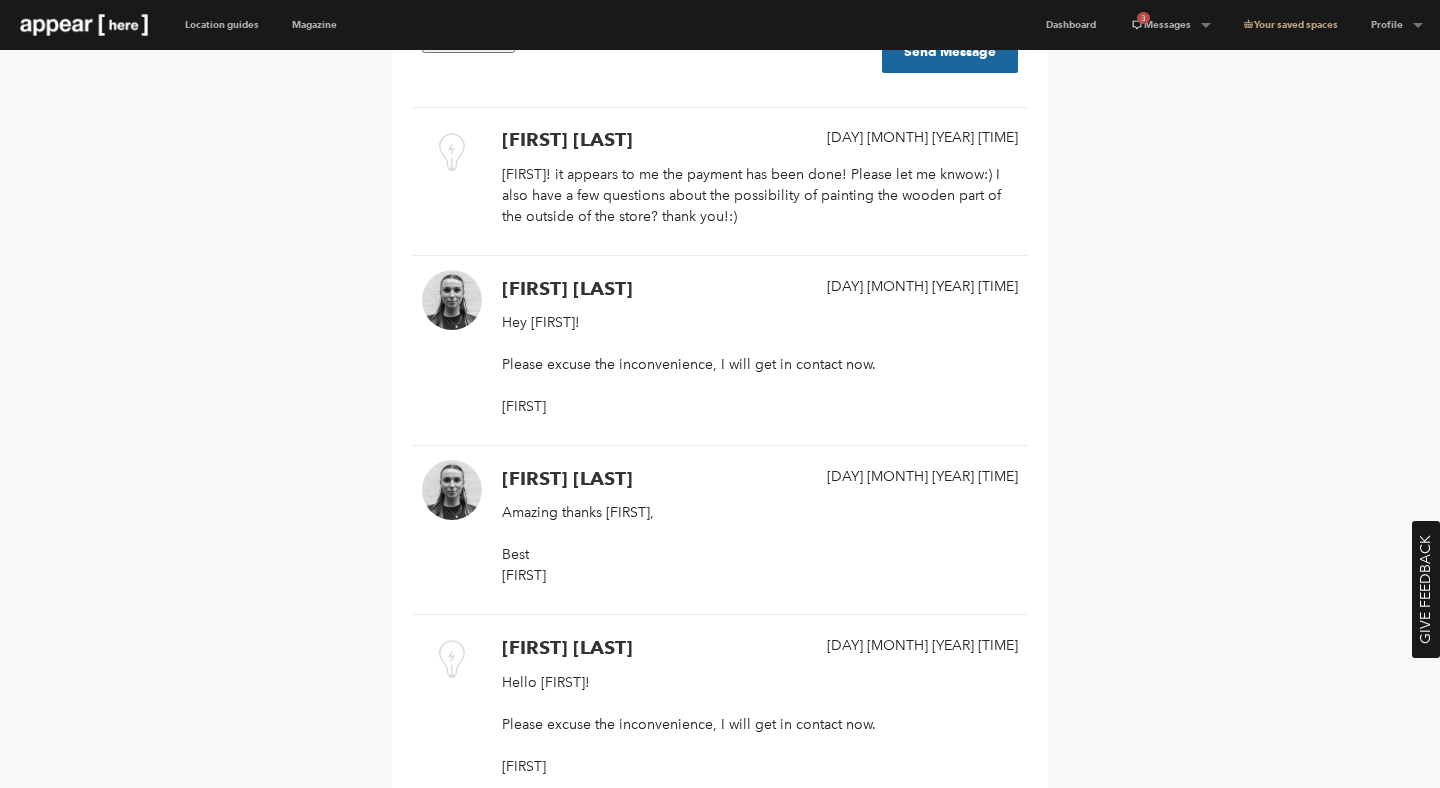 click at bounding box center (452, 152) 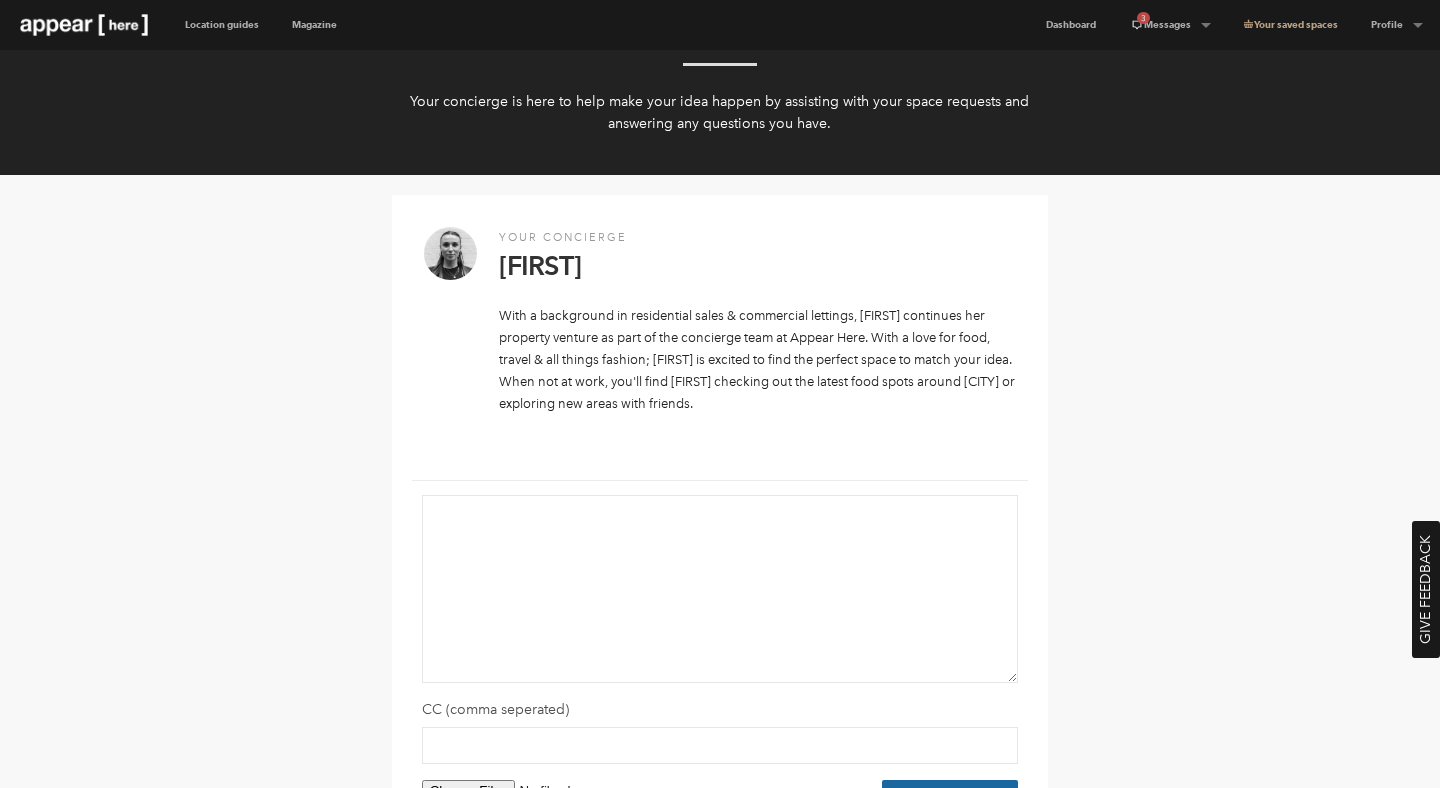 scroll, scrollTop: 0, scrollLeft: 0, axis: both 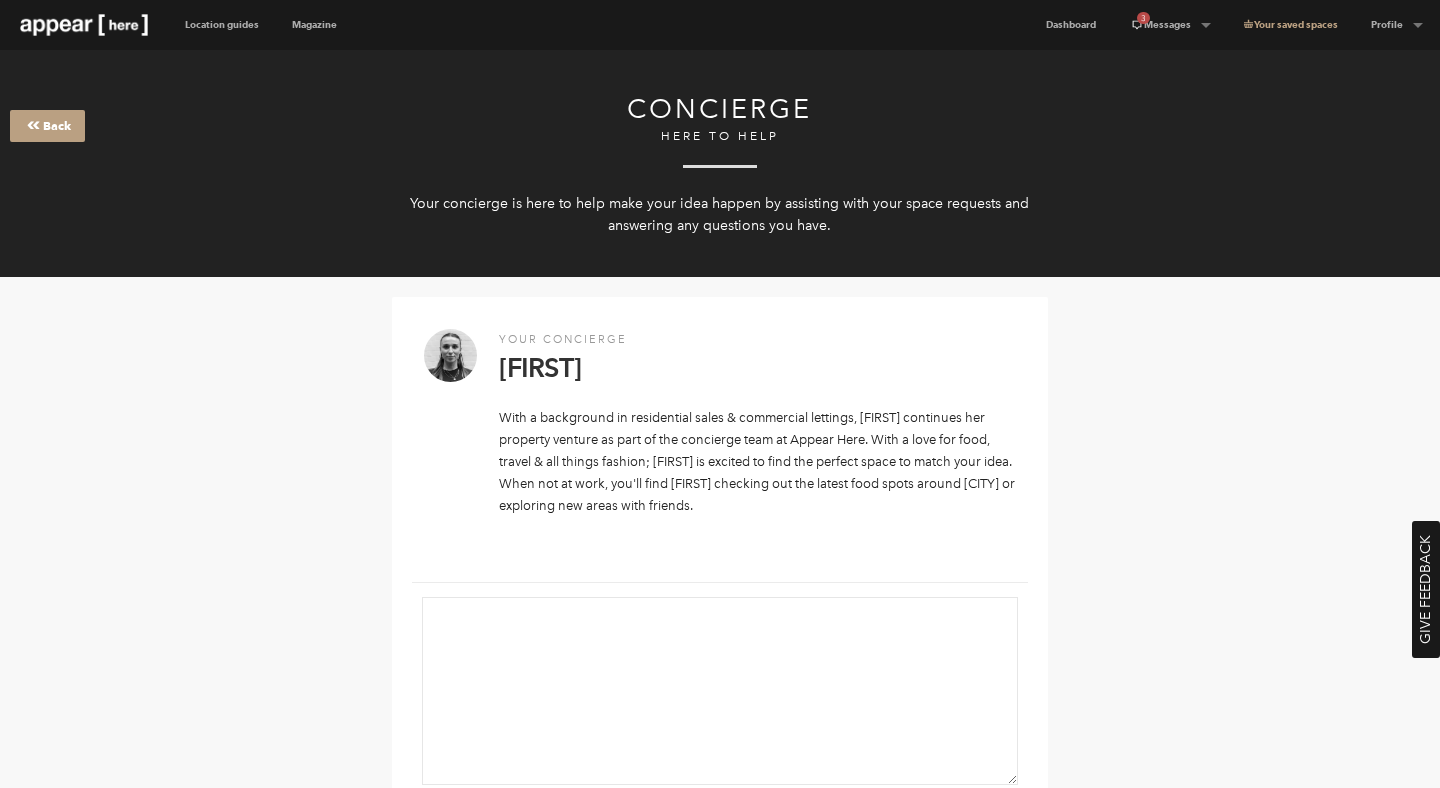 click at bounding box center [450, 355] 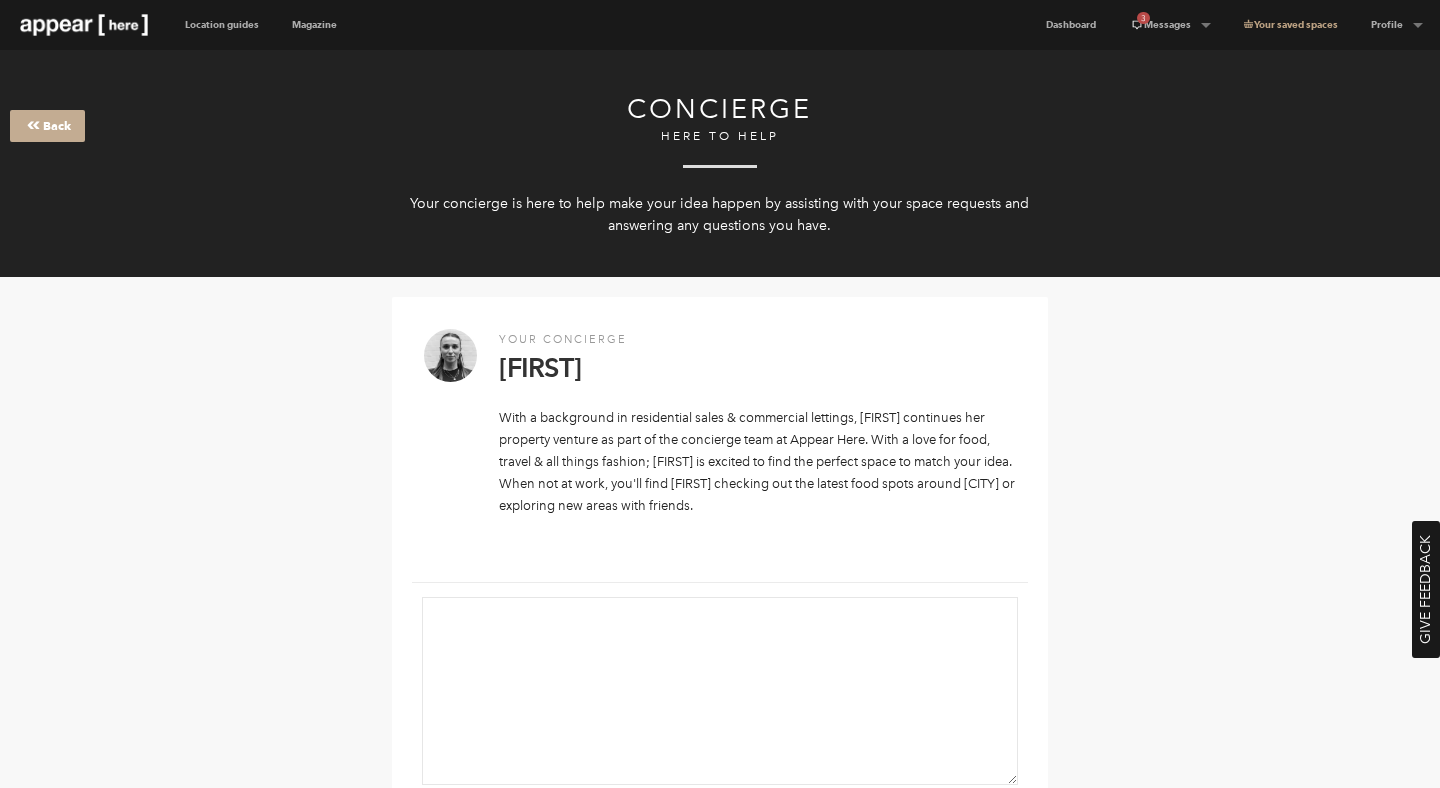 click at bounding box center [33, 125] 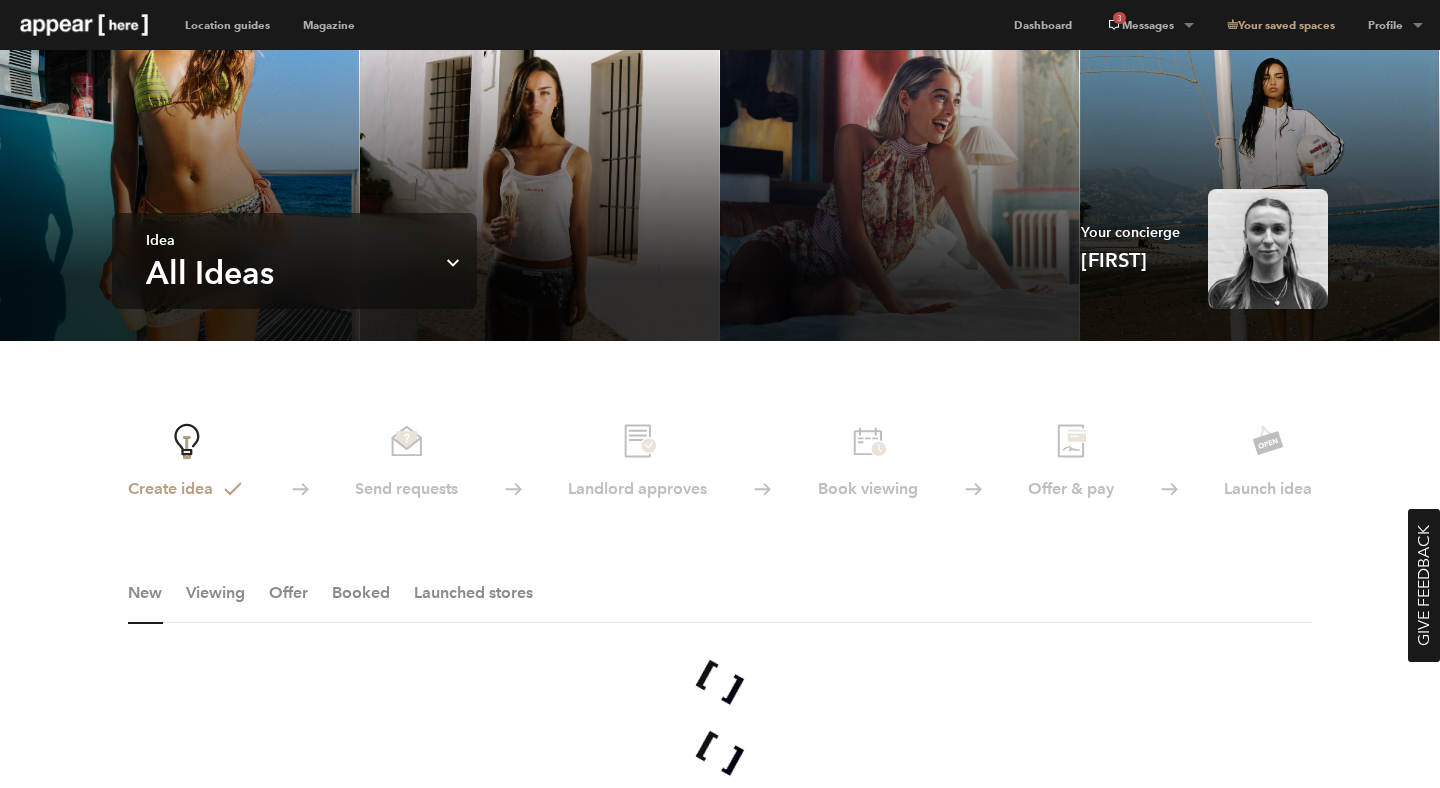 scroll, scrollTop: 0, scrollLeft: 0, axis: both 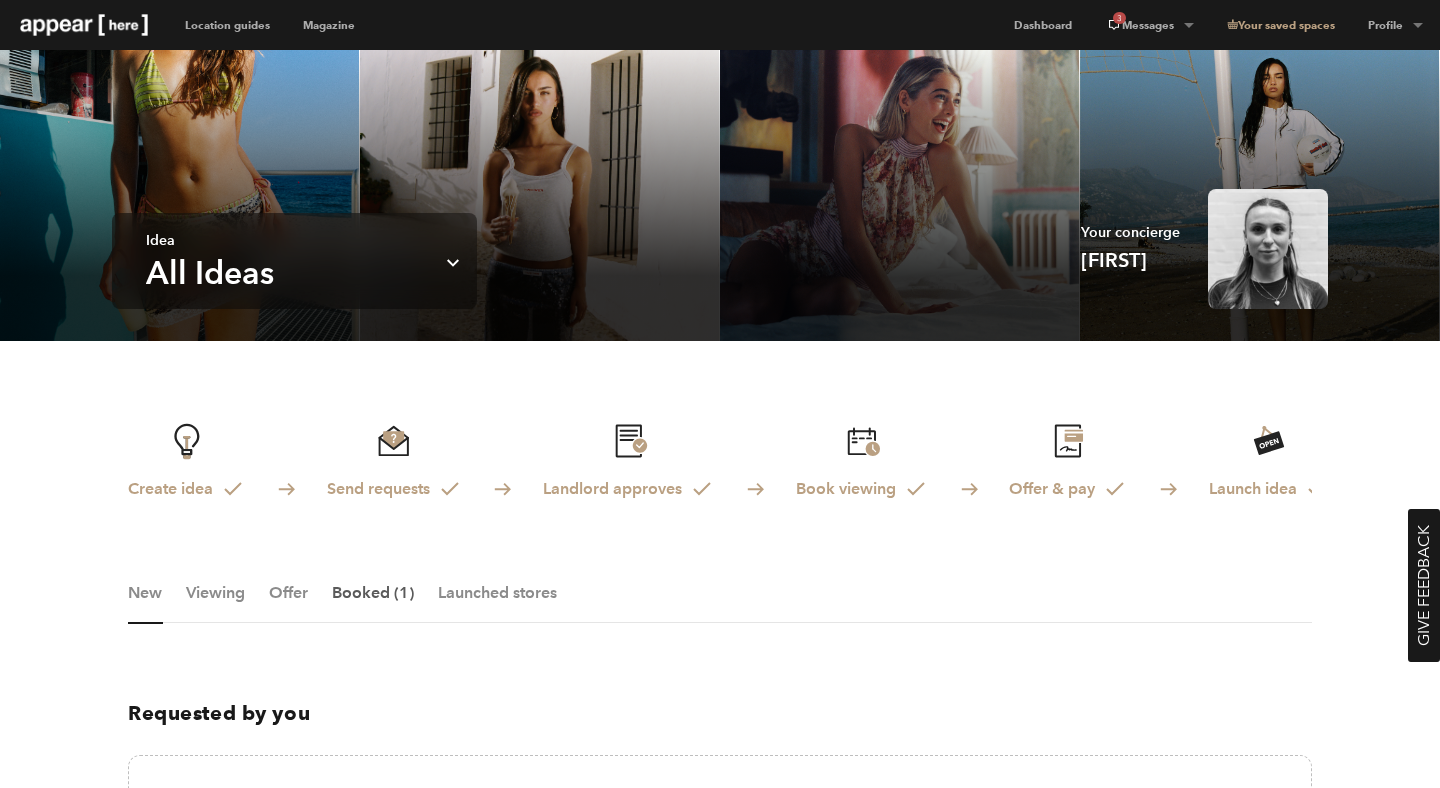 click on "Booked   (1)" at bounding box center [373, 603] 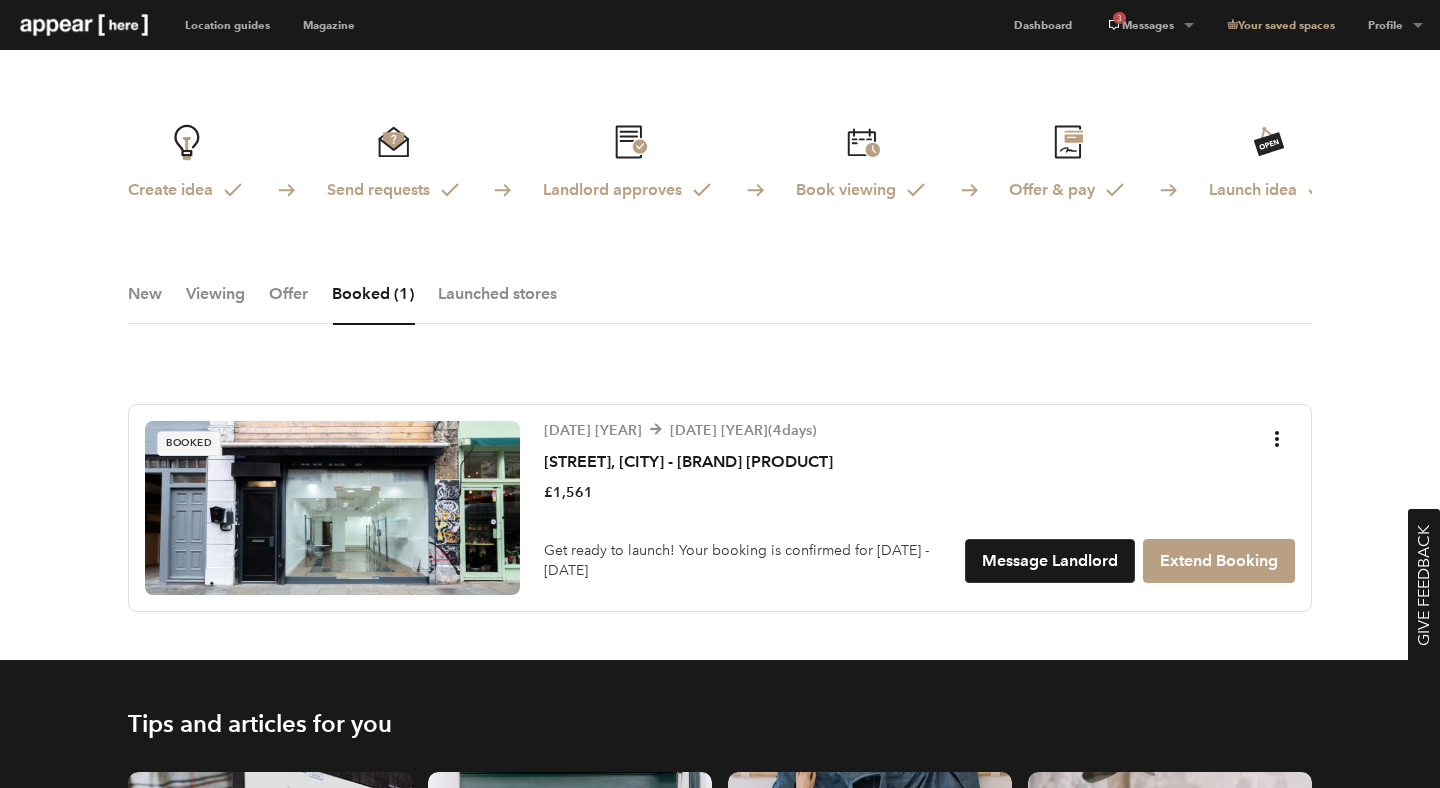 scroll, scrollTop: 317, scrollLeft: 0, axis: vertical 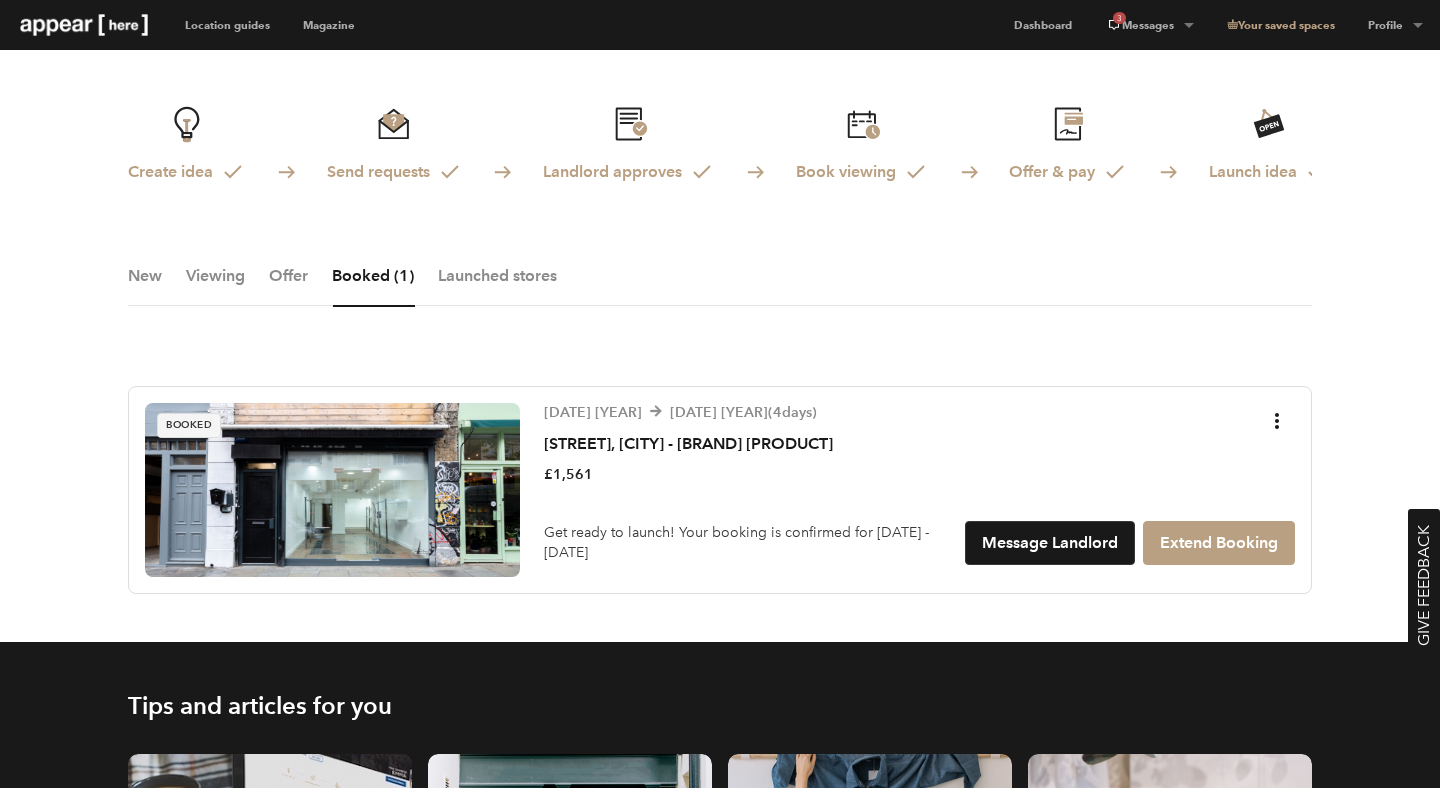 click at bounding box center [332, 490] 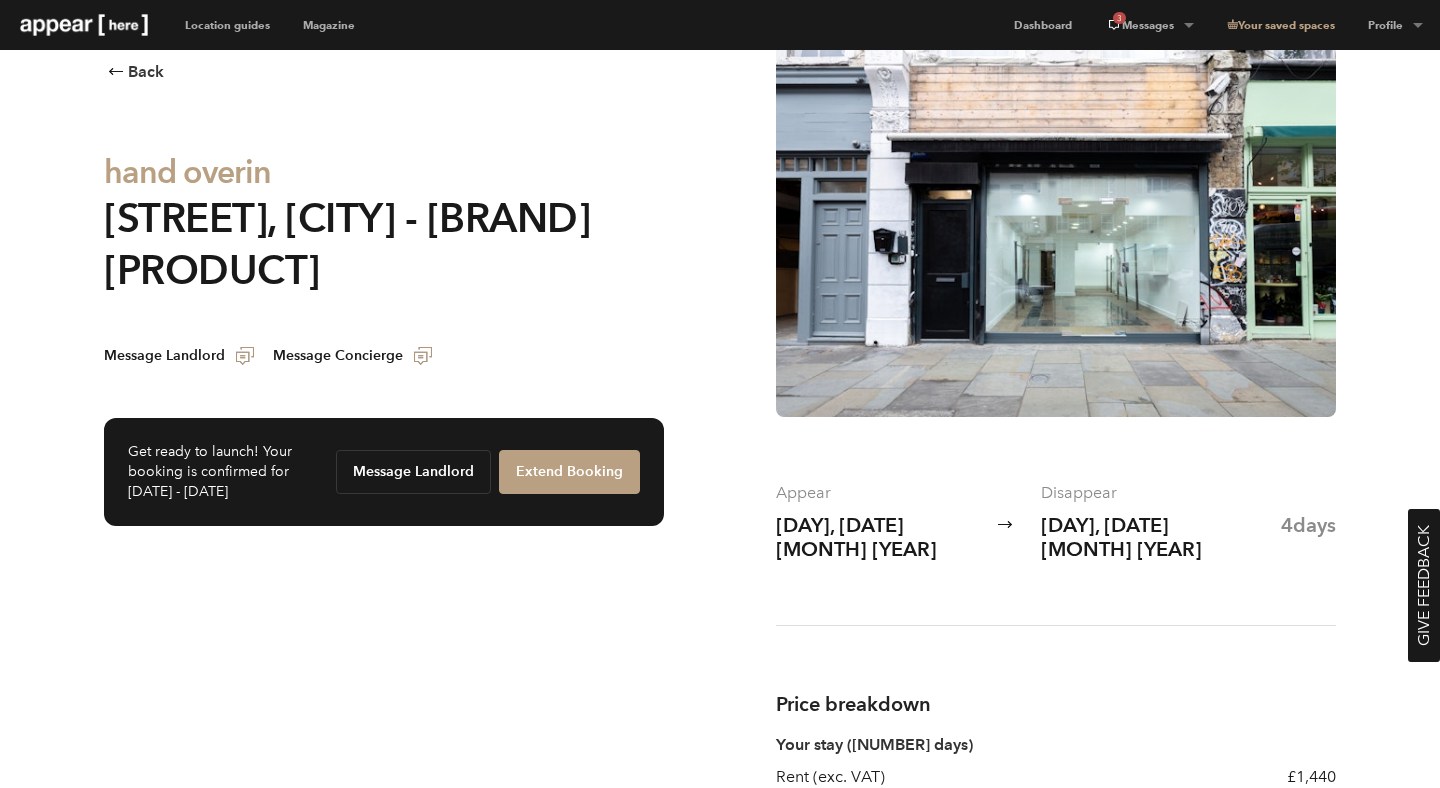 scroll, scrollTop: 0, scrollLeft: 0, axis: both 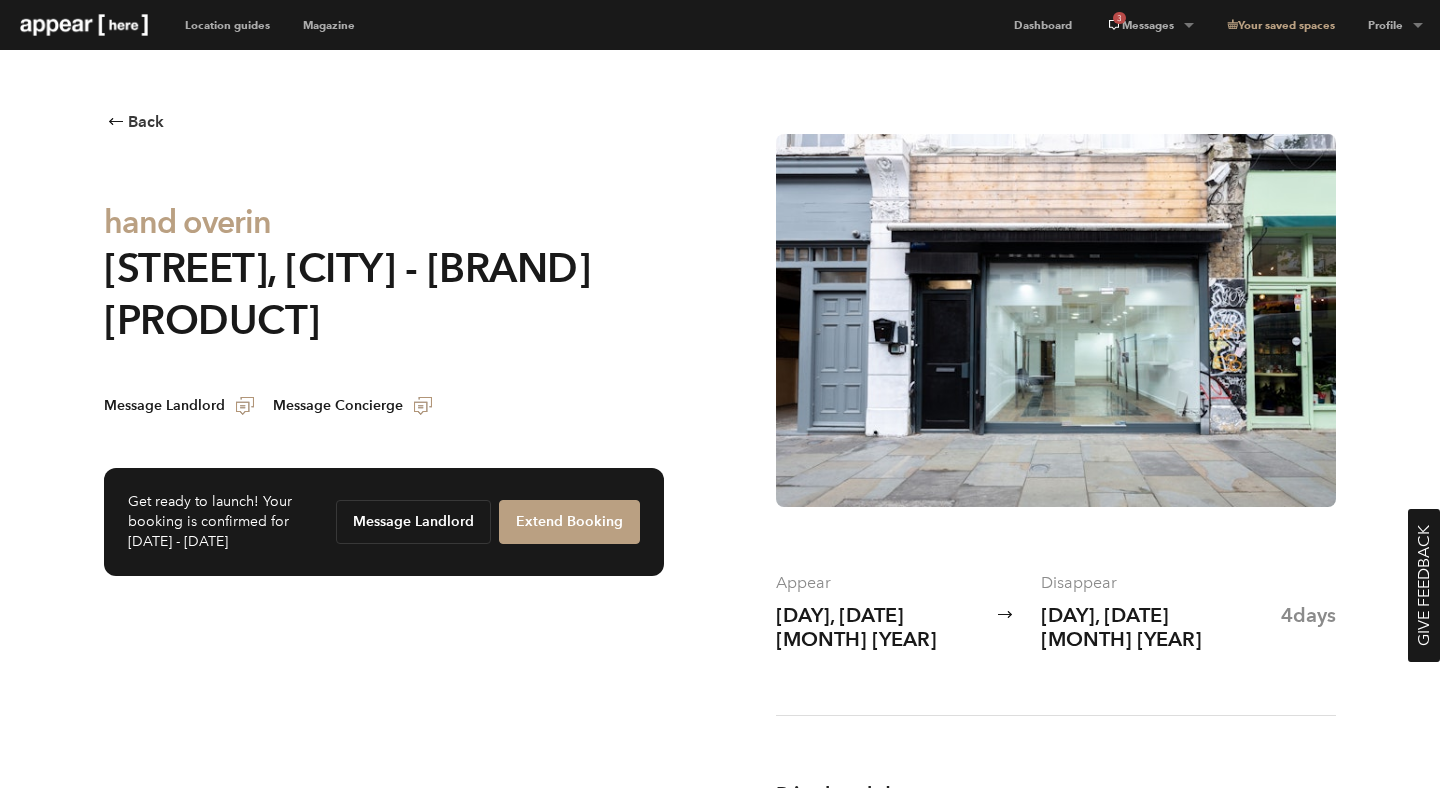 click at bounding box center (1056, 320) 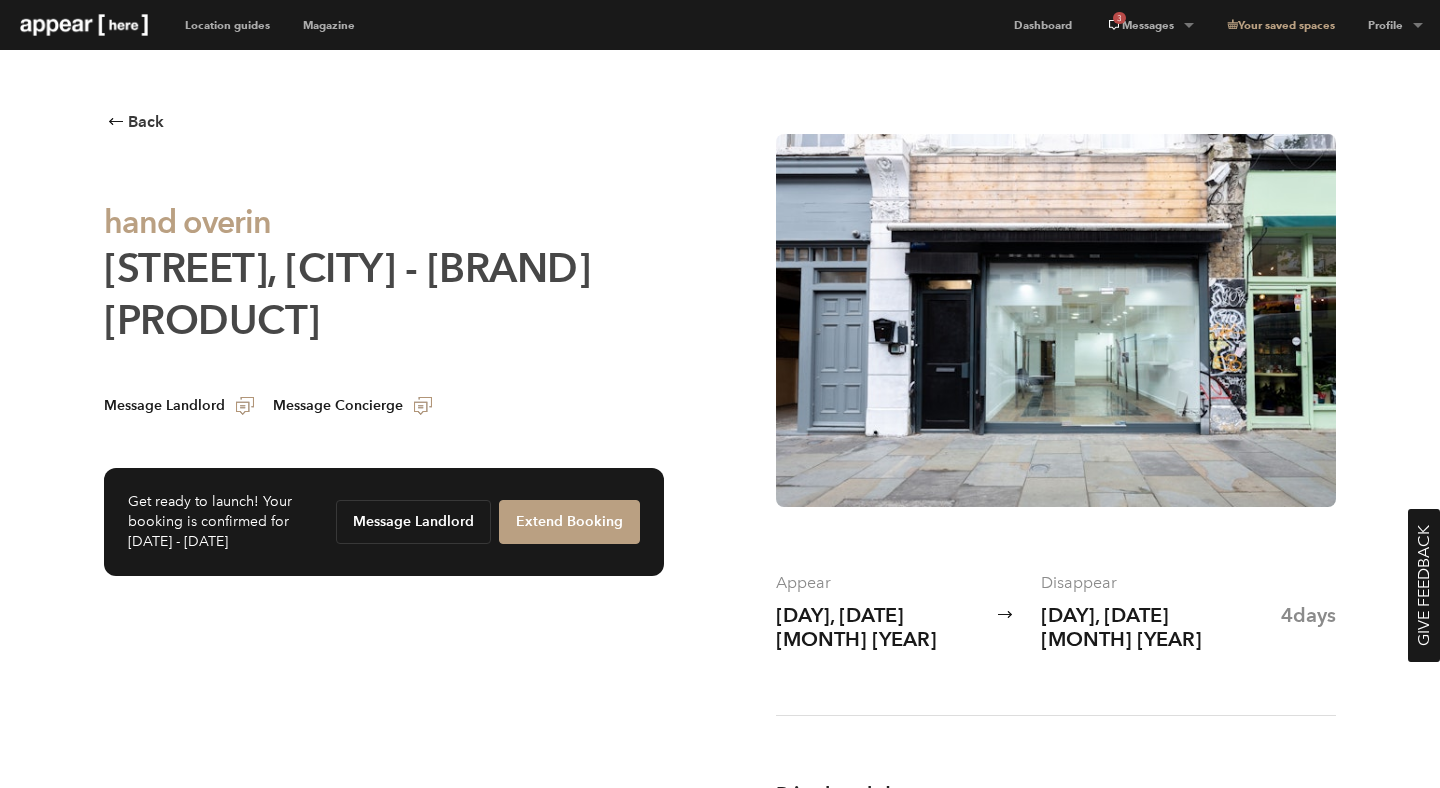click on "[STREET], [NEIGHBORHOOD] - The [STORE NAME]" at bounding box center (347, 294) 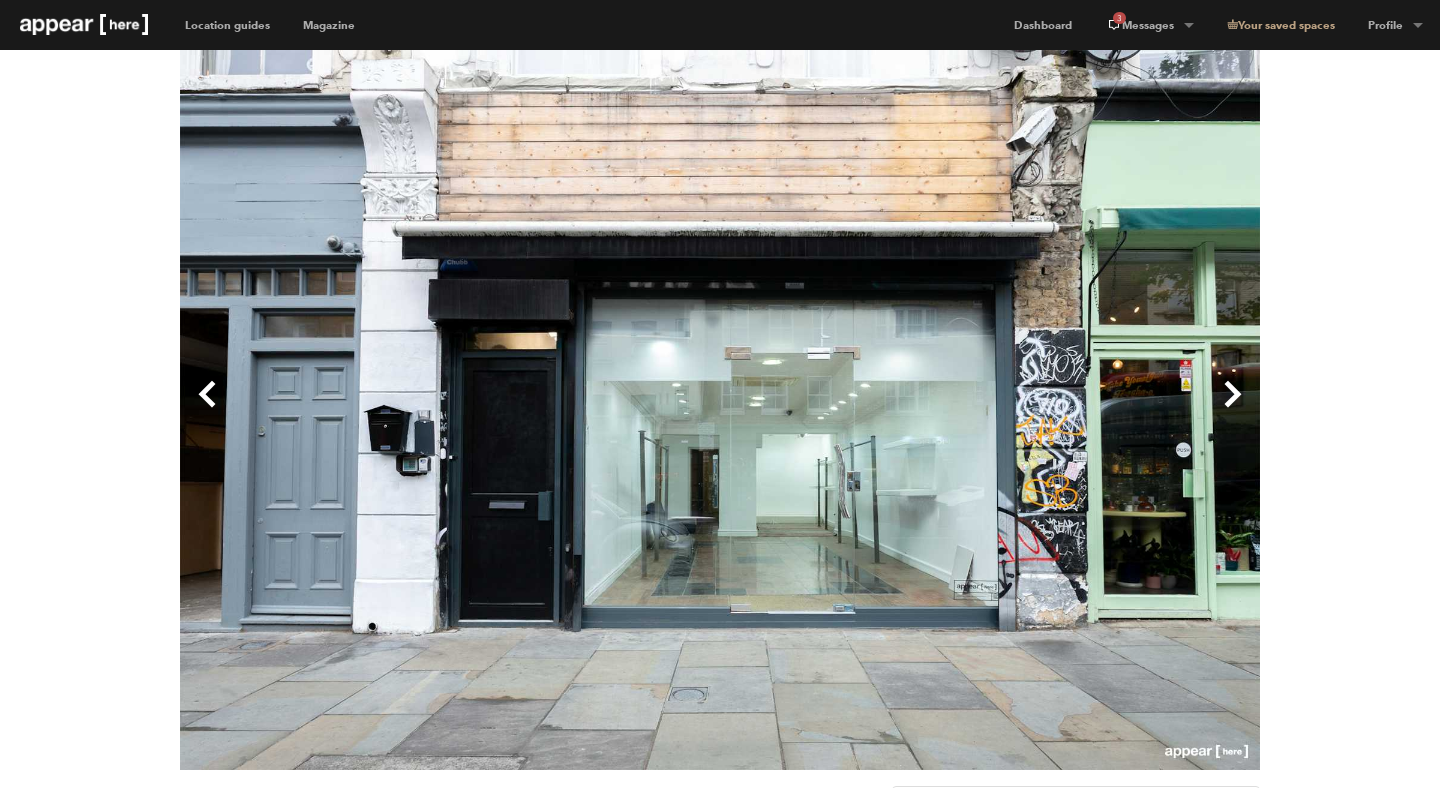 scroll, scrollTop: 0, scrollLeft: 0, axis: both 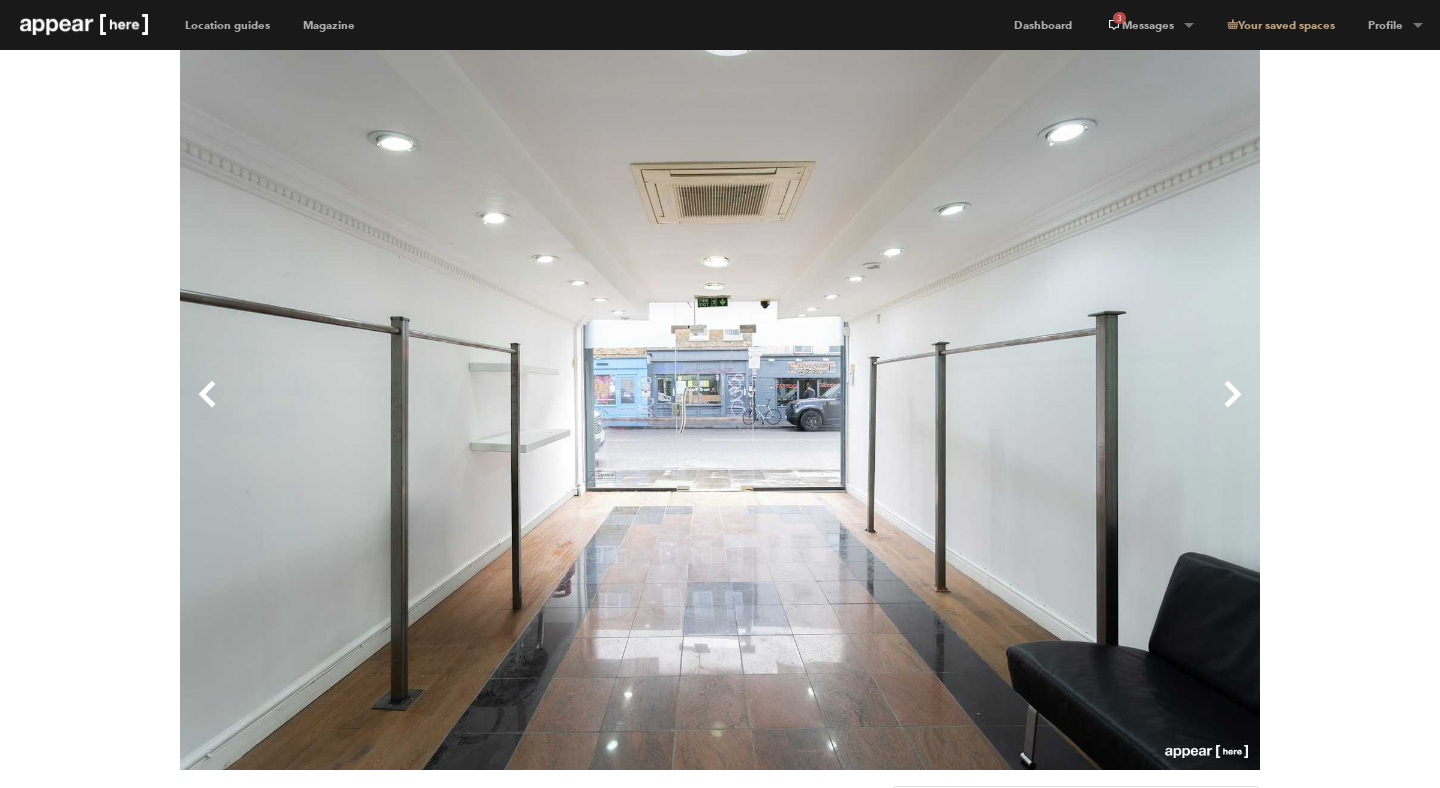 click on "Next" at bounding box center (990, 410) 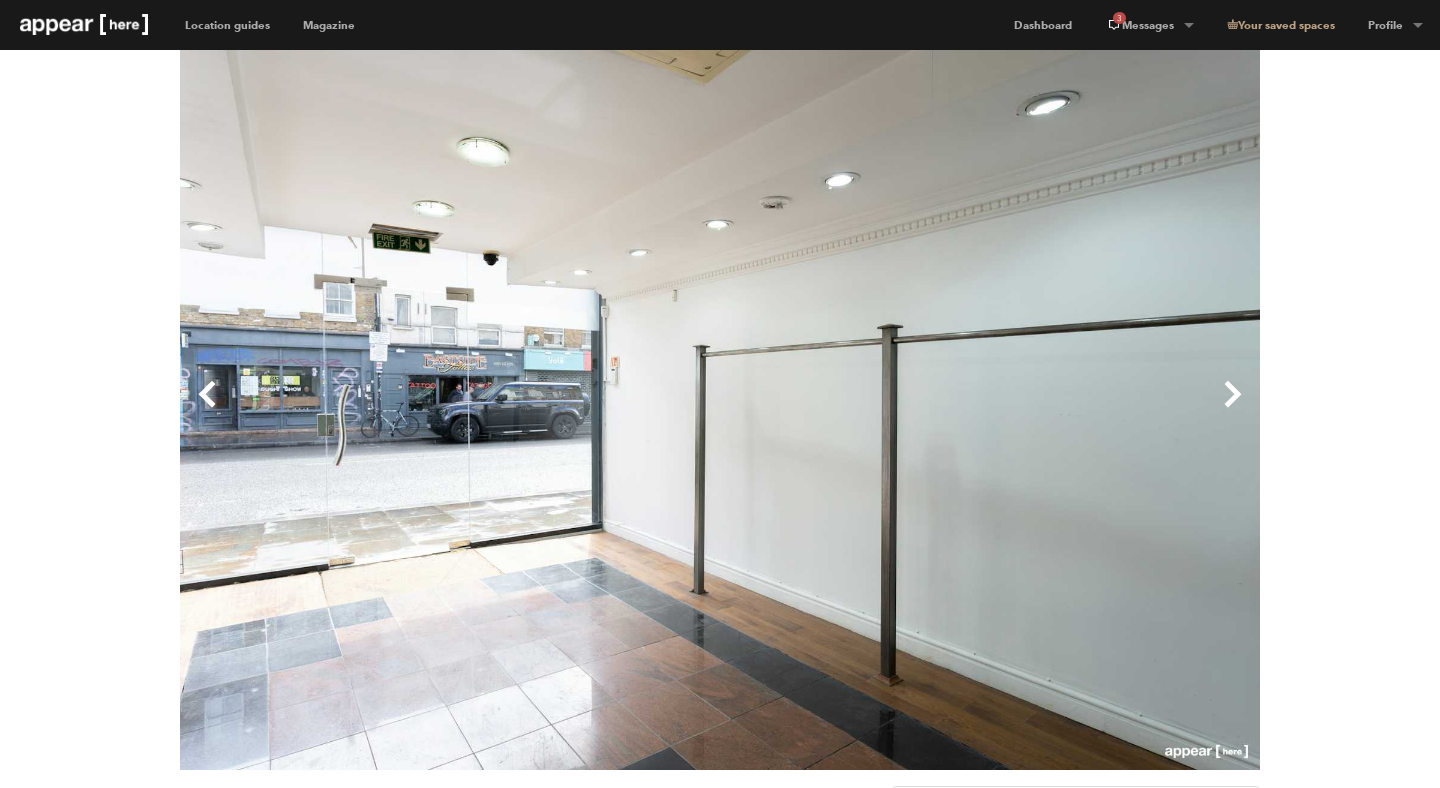 click on "Next" at bounding box center (990, 410) 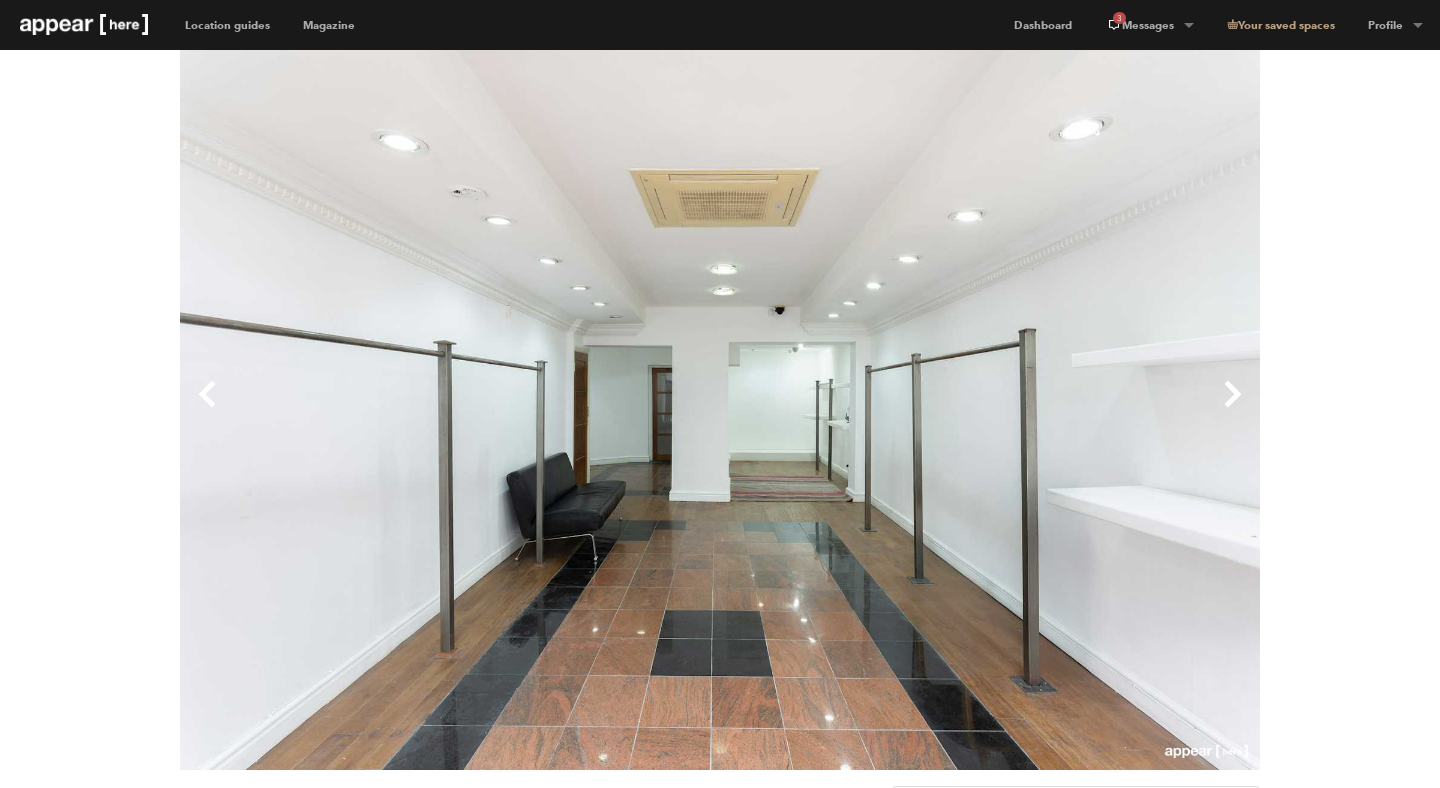 click on "Next" at bounding box center (990, 410) 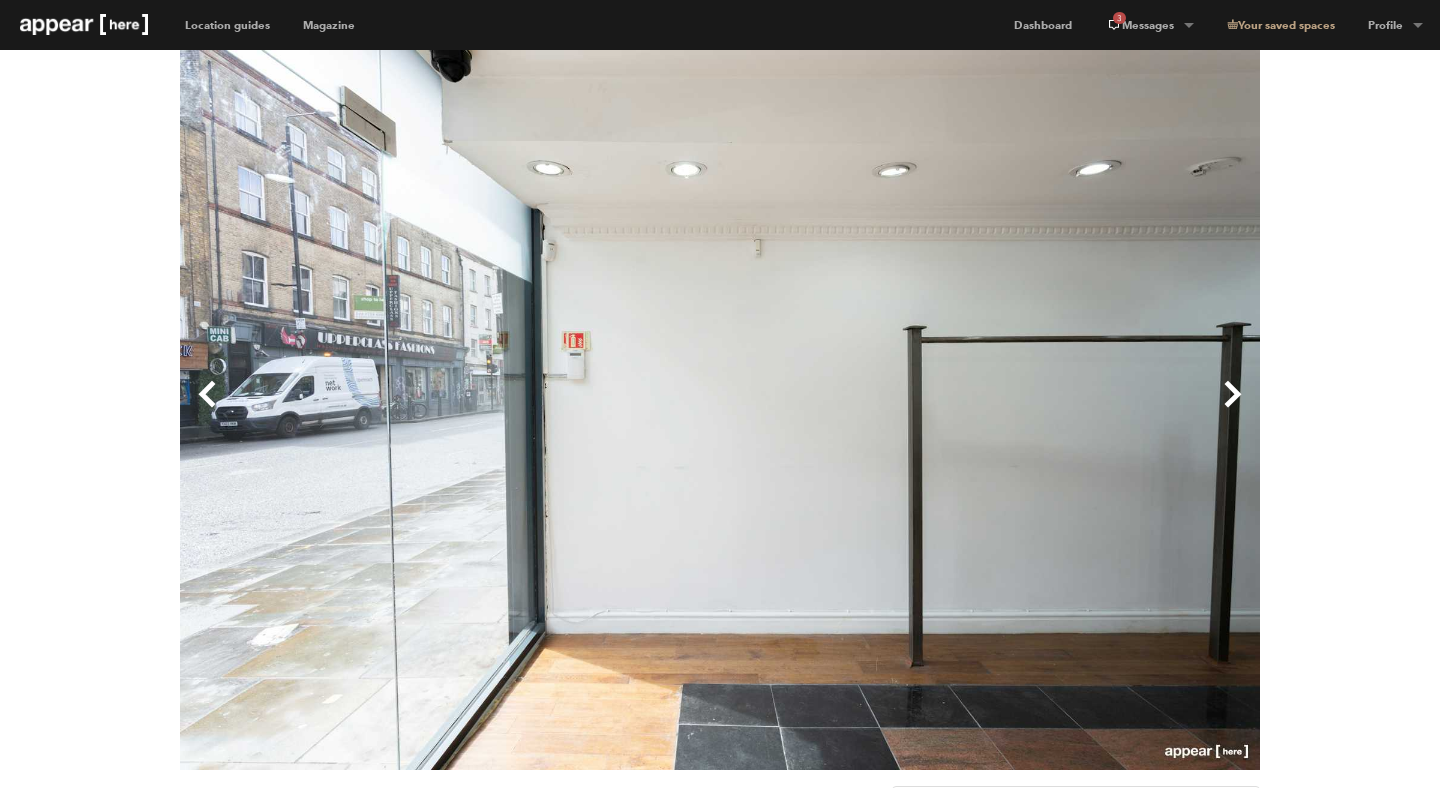 click on "Previous" at bounding box center [450, 410] 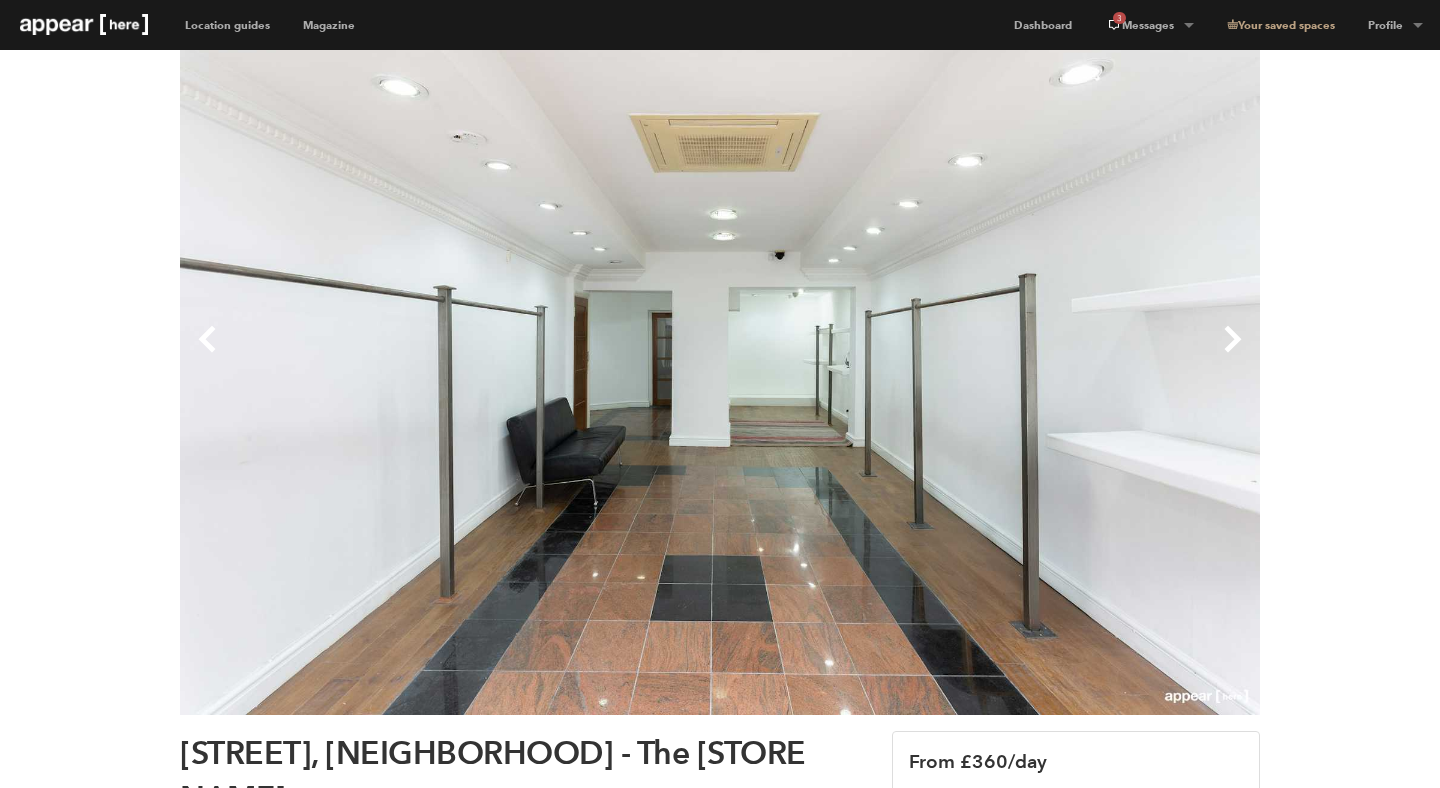 scroll, scrollTop: 45, scrollLeft: 0, axis: vertical 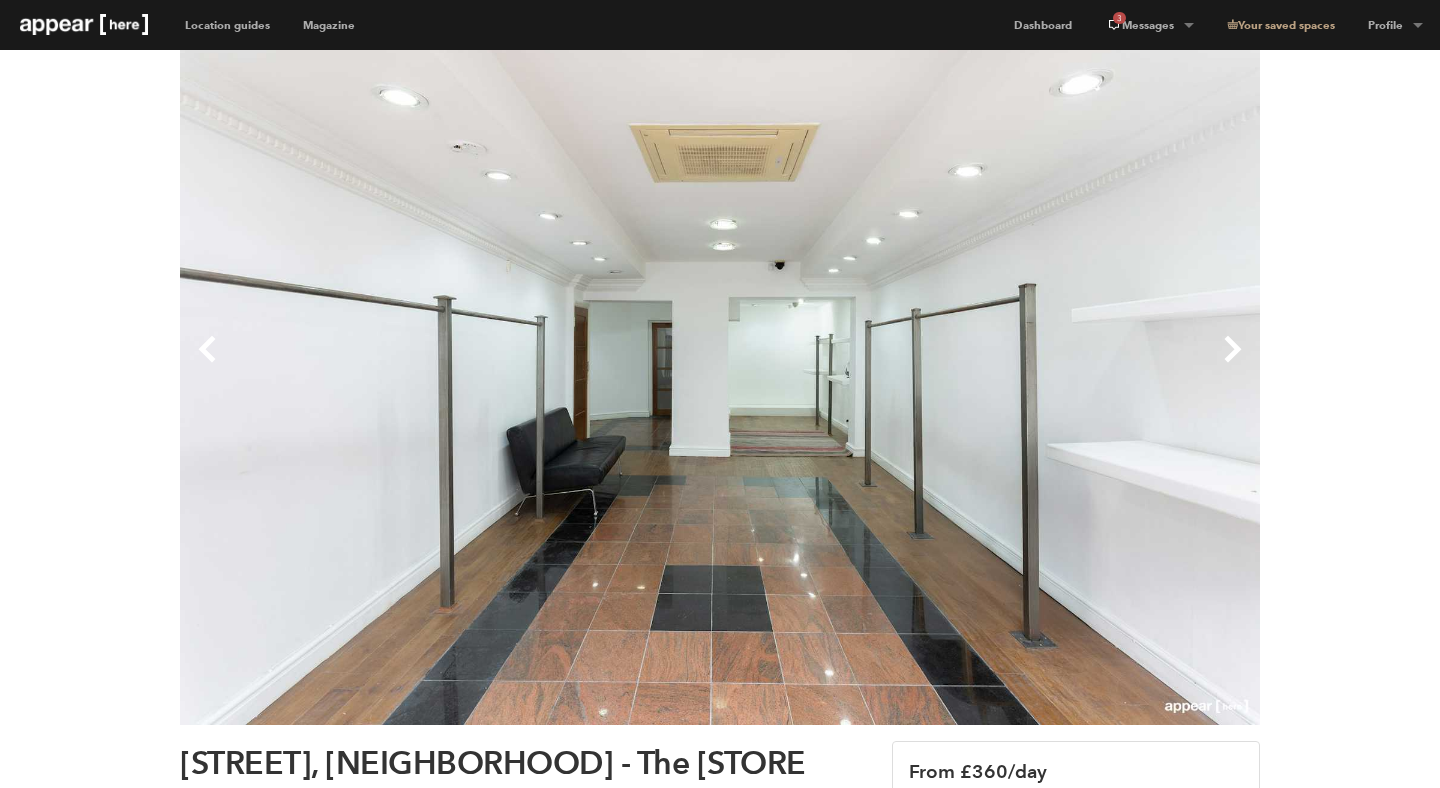 type 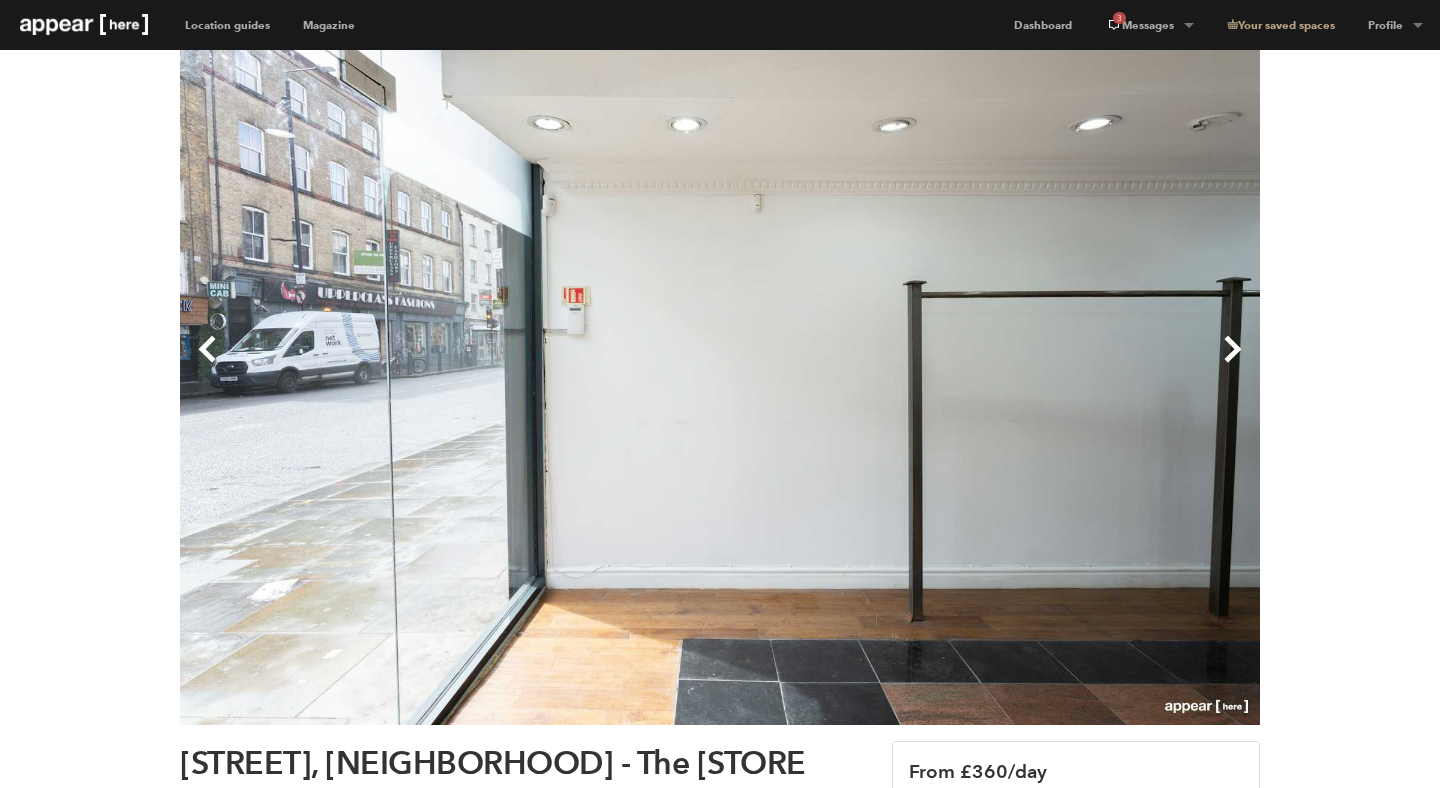click on "Next" at bounding box center (990, 365) 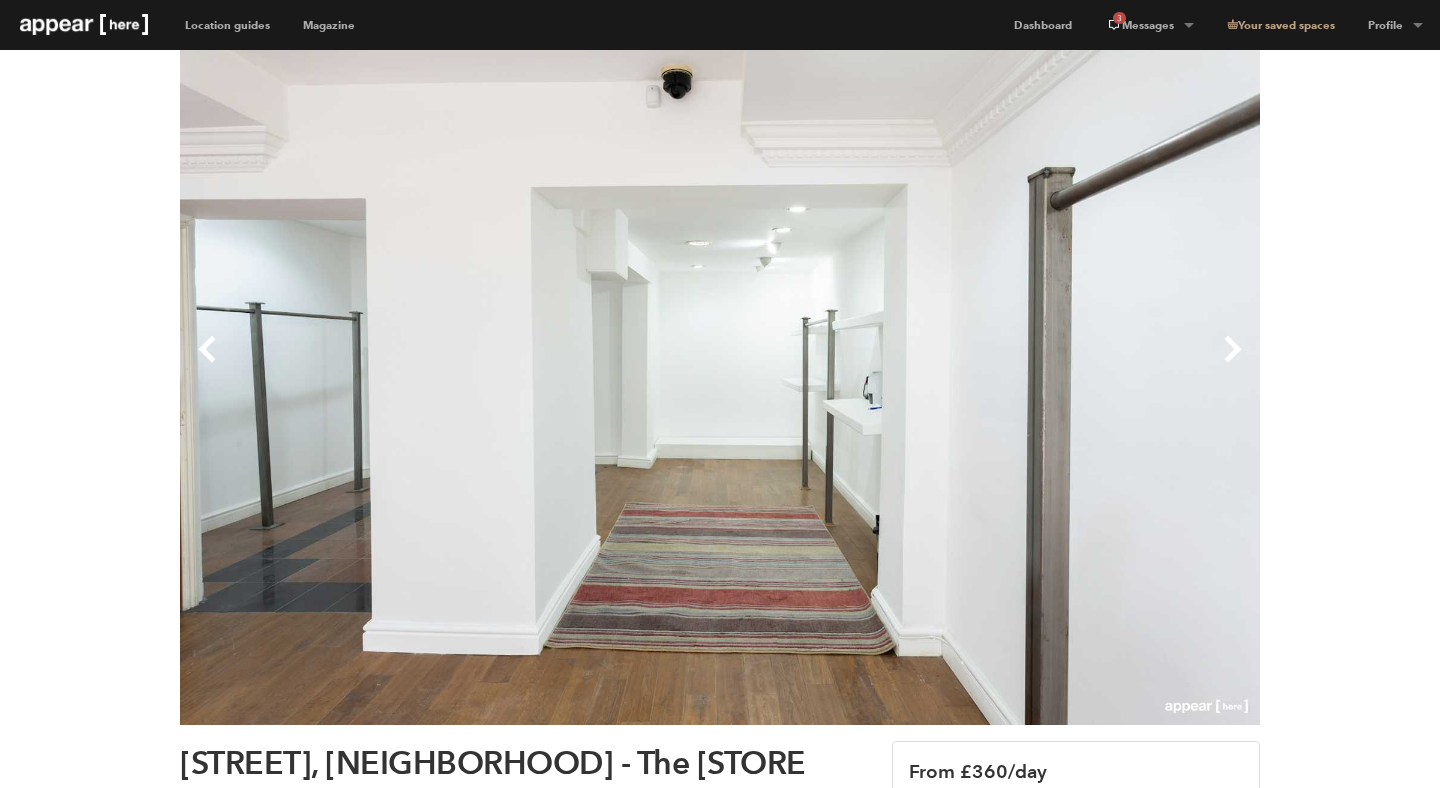 type 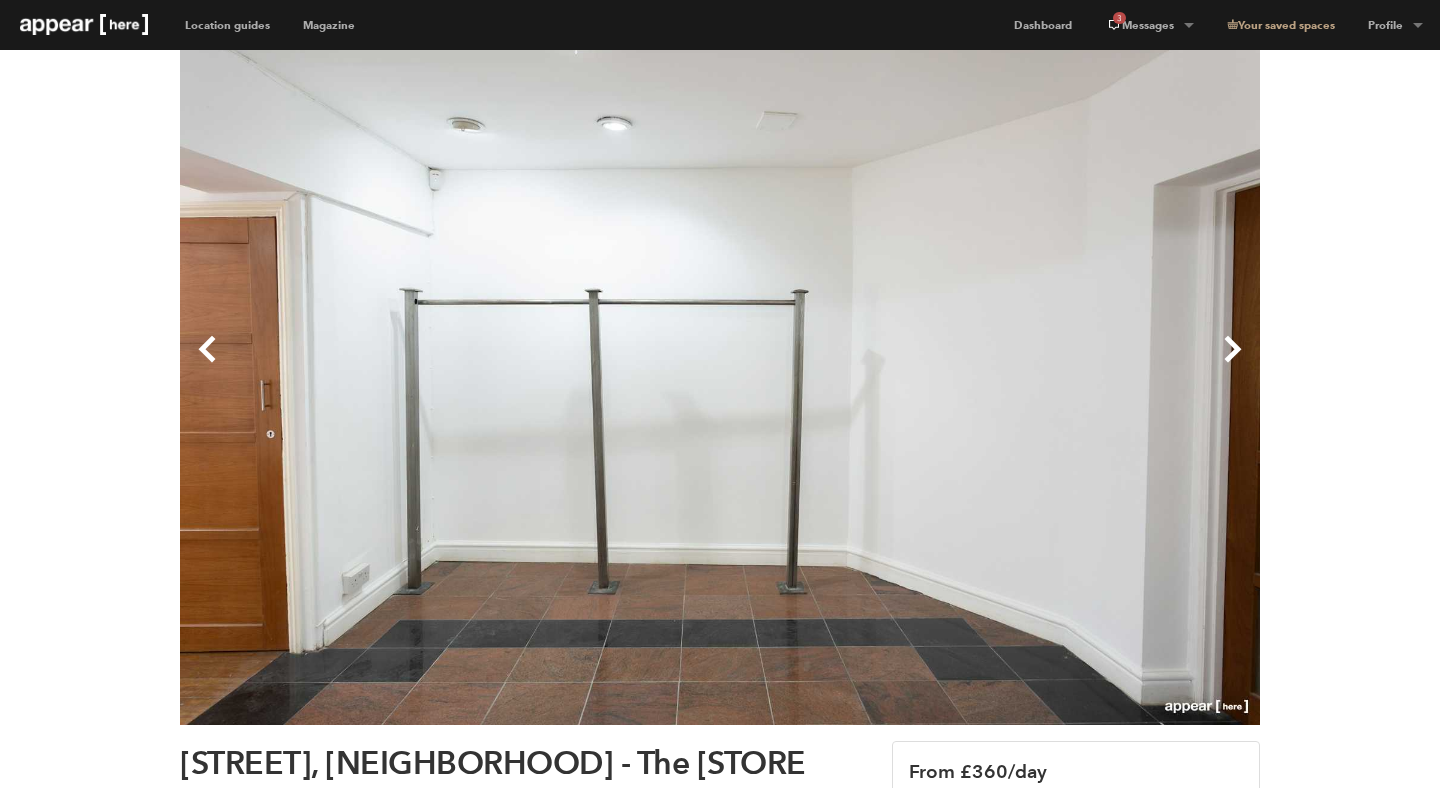 click on "Next" at bounding box center [990, 365] 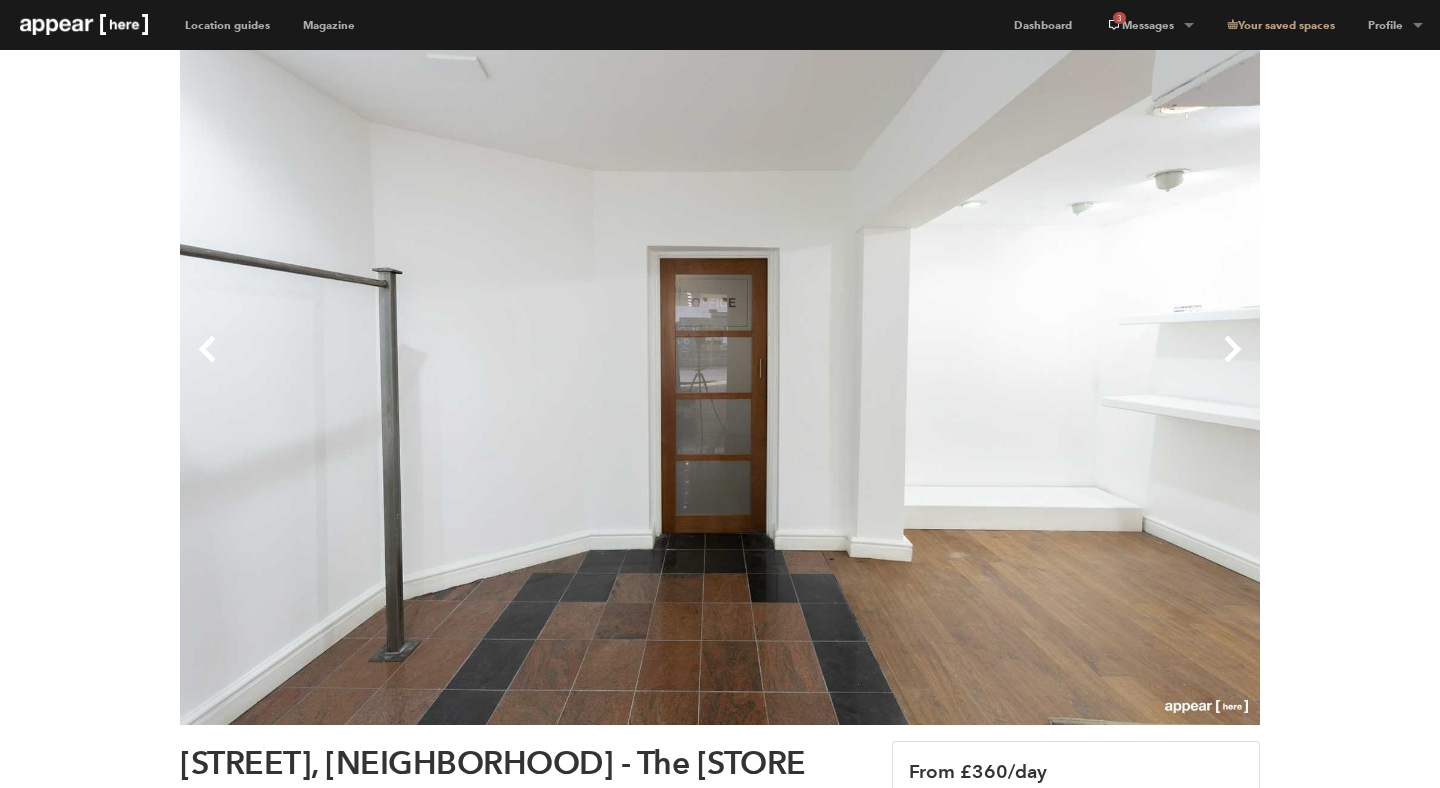 click on "Next" at bounding box center (990, 365) 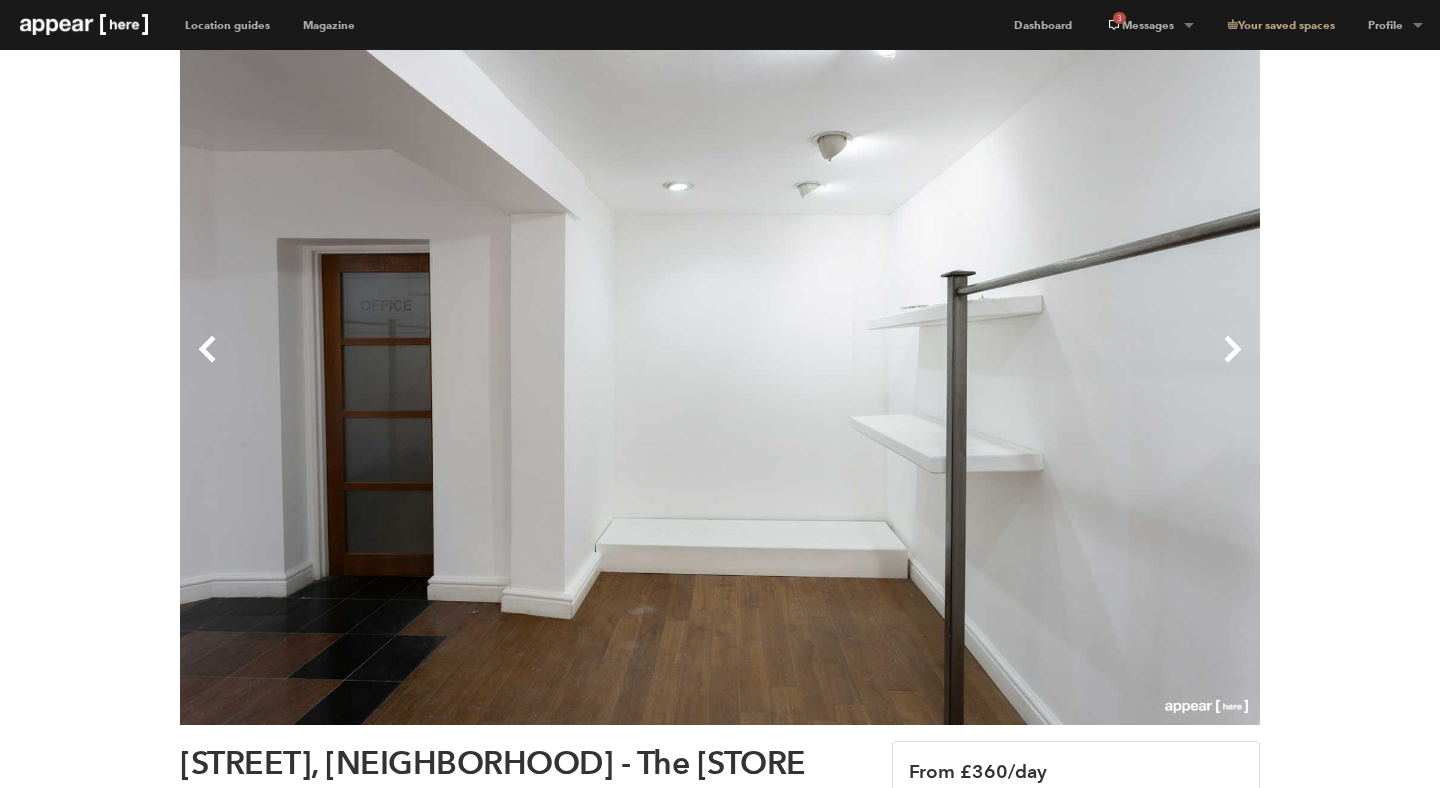 click on "Next" at bounding box center [990, 365] 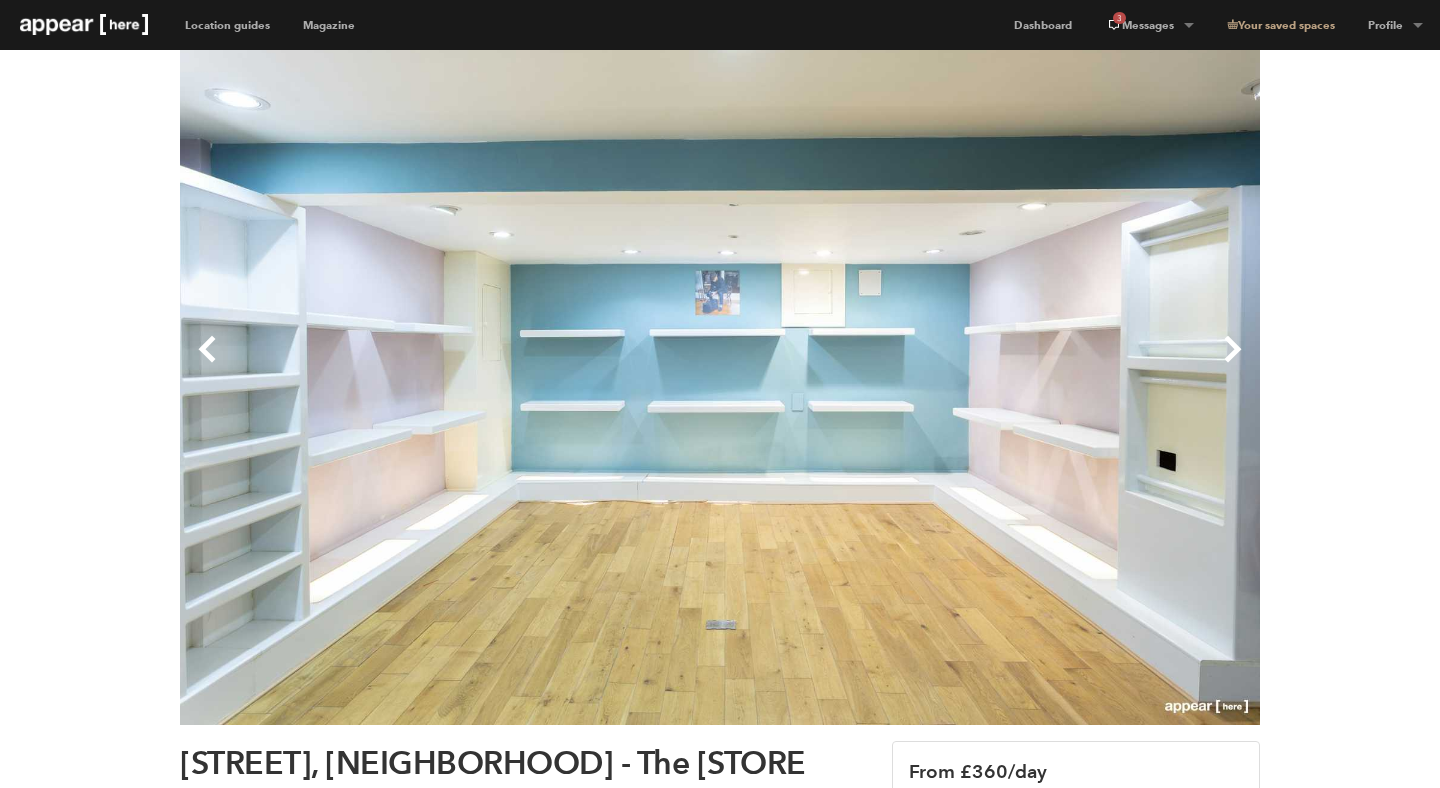 click on "Next" at bounding box center (990, 365) 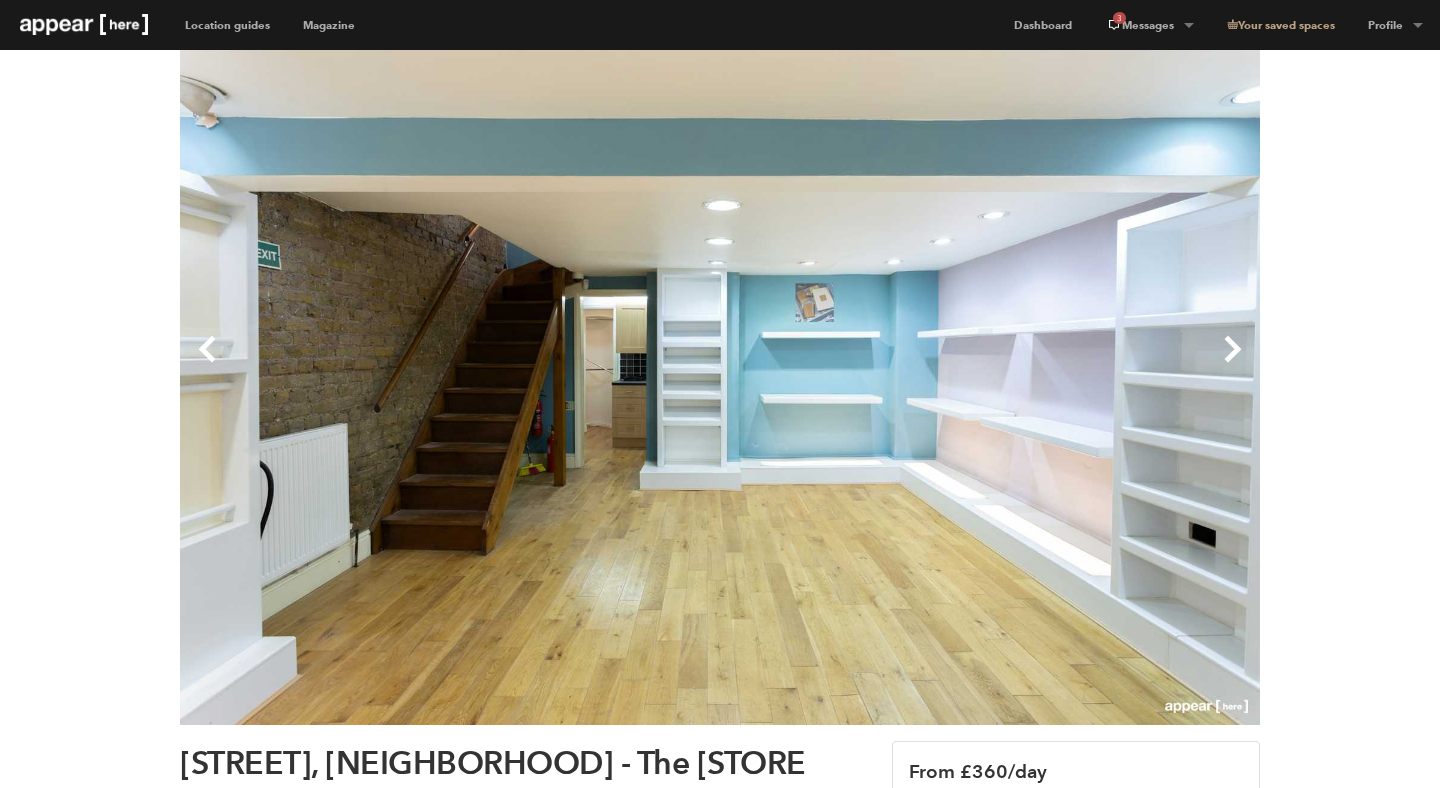 click on "Next" at bounding box center [990, 365] 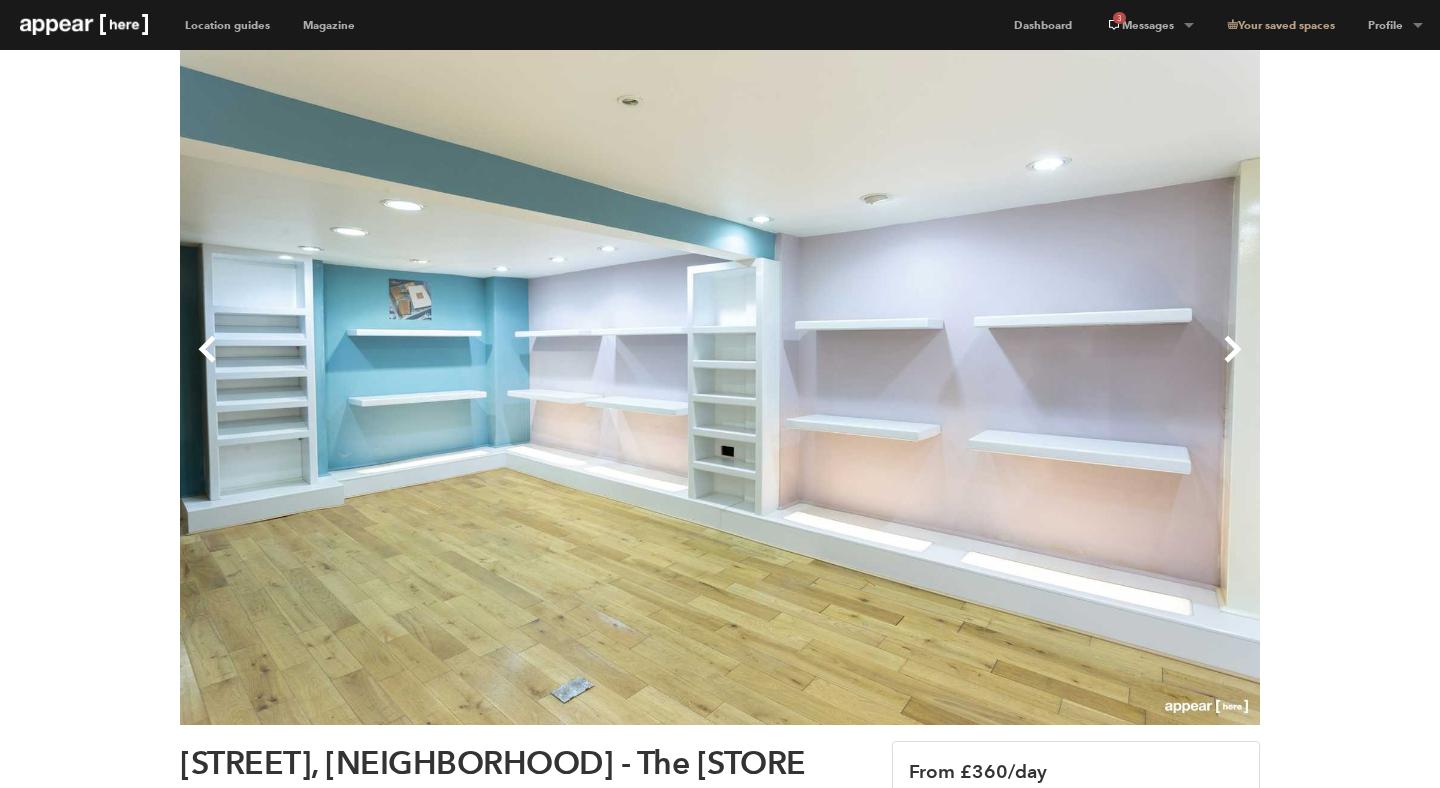 click on "Next" at bounding box center [990, 365] 